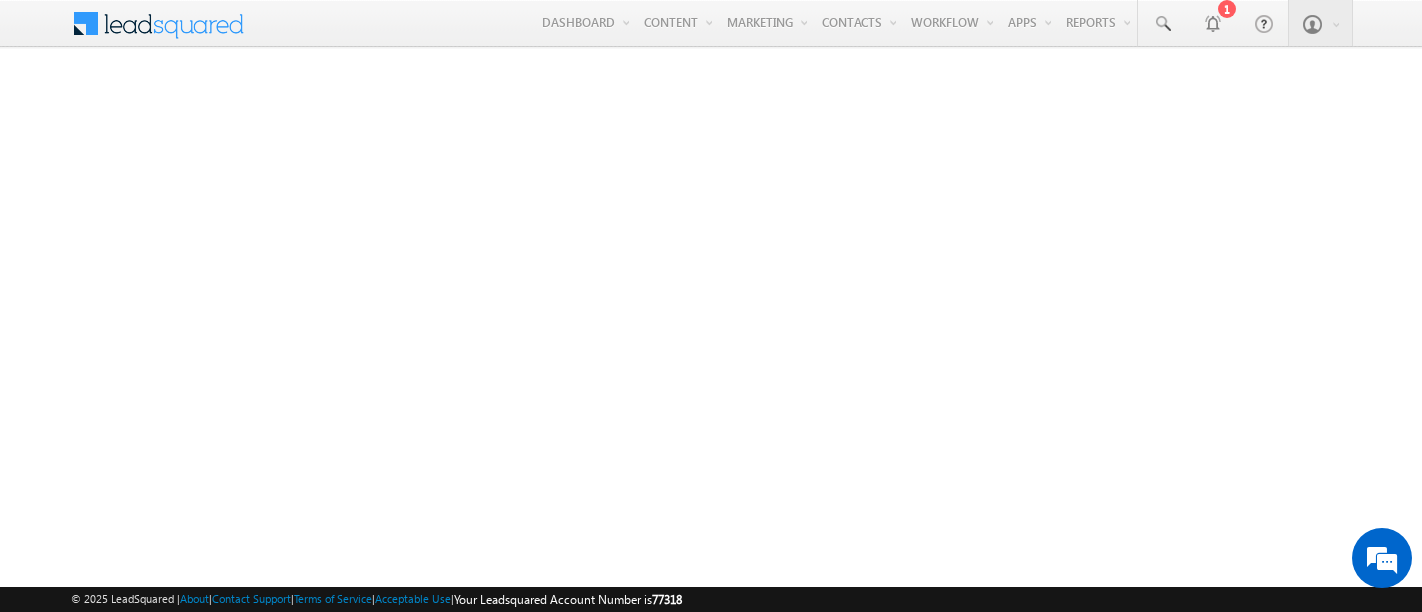 scroll, scrollTop: 0, scrollLeft: 0, axis: both 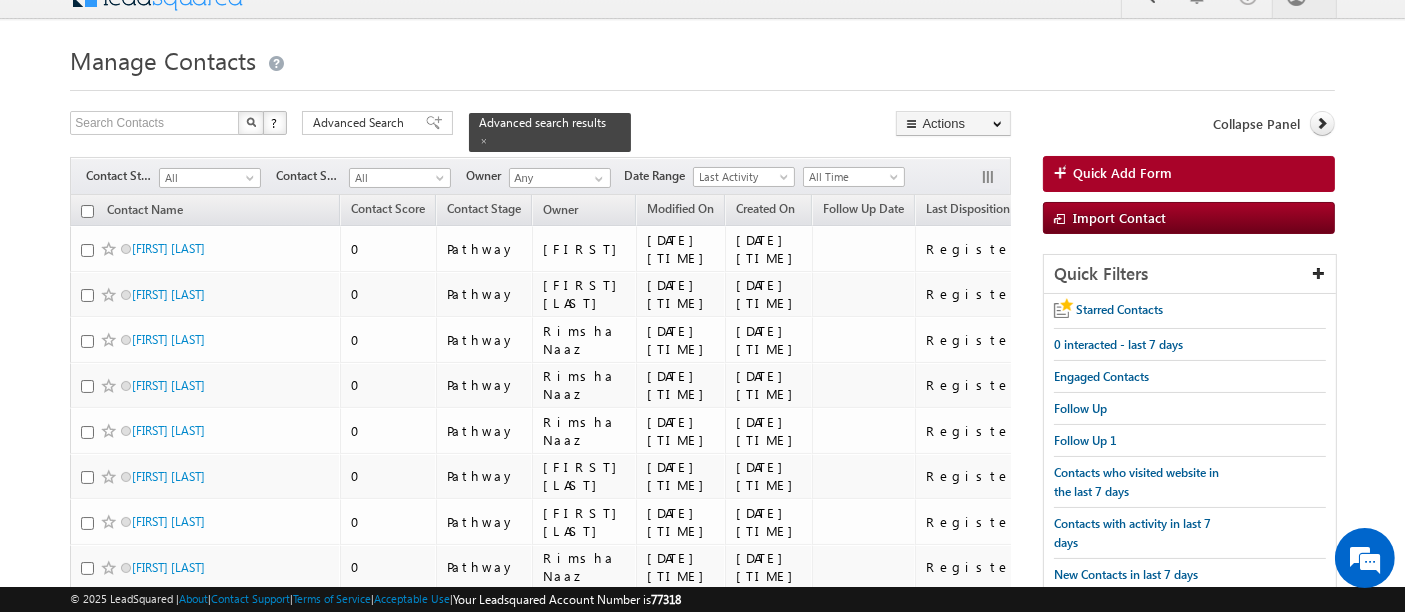 click on "Advanced Search" at bounding box center (361, 123) 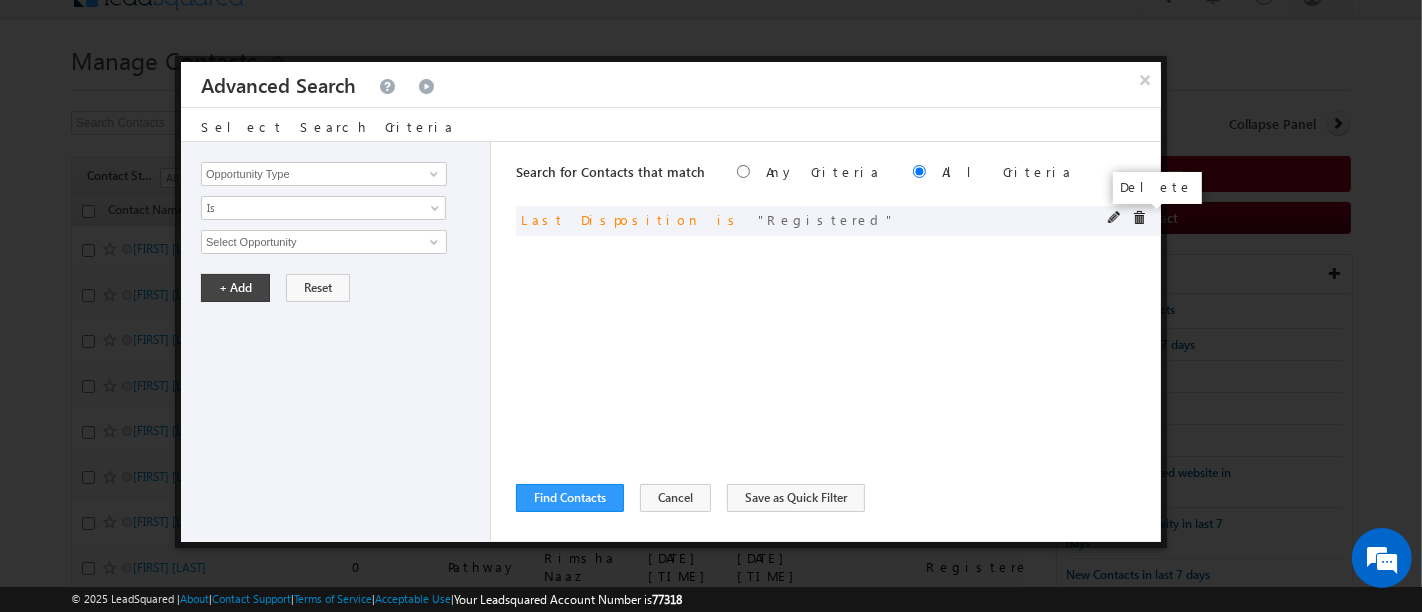 click at bounding box center [1139, 218] 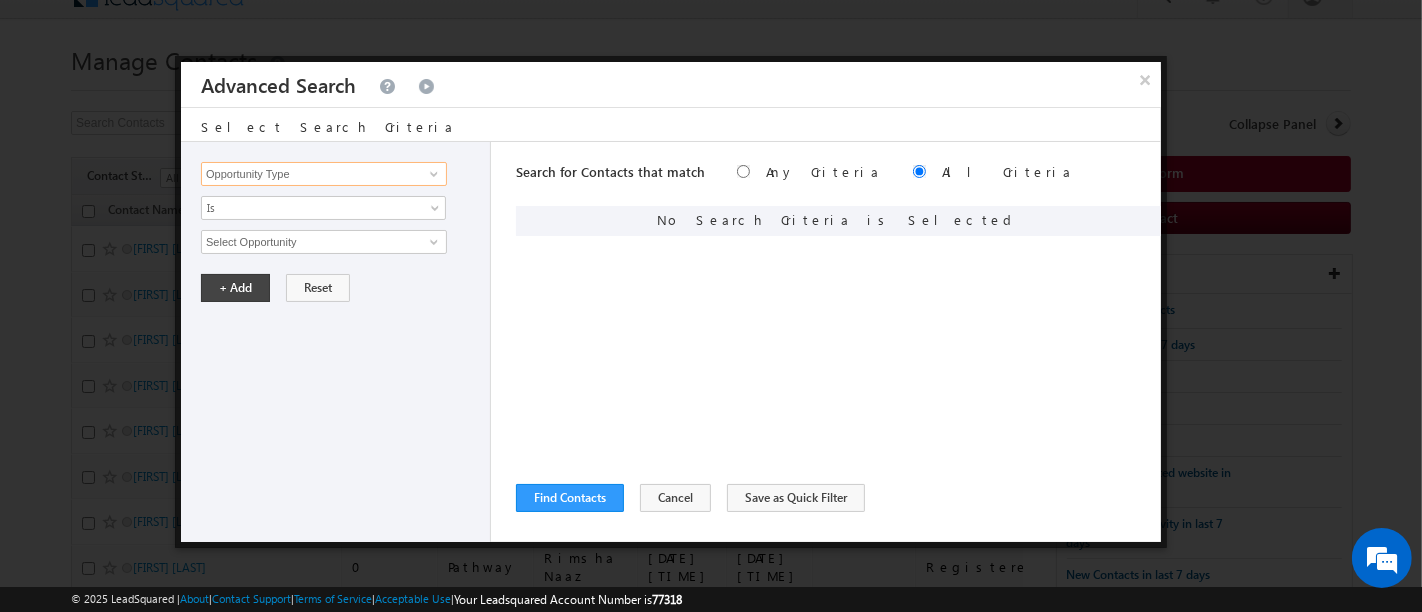 click on "Opportunity Type" at bounding box center (324, 174) 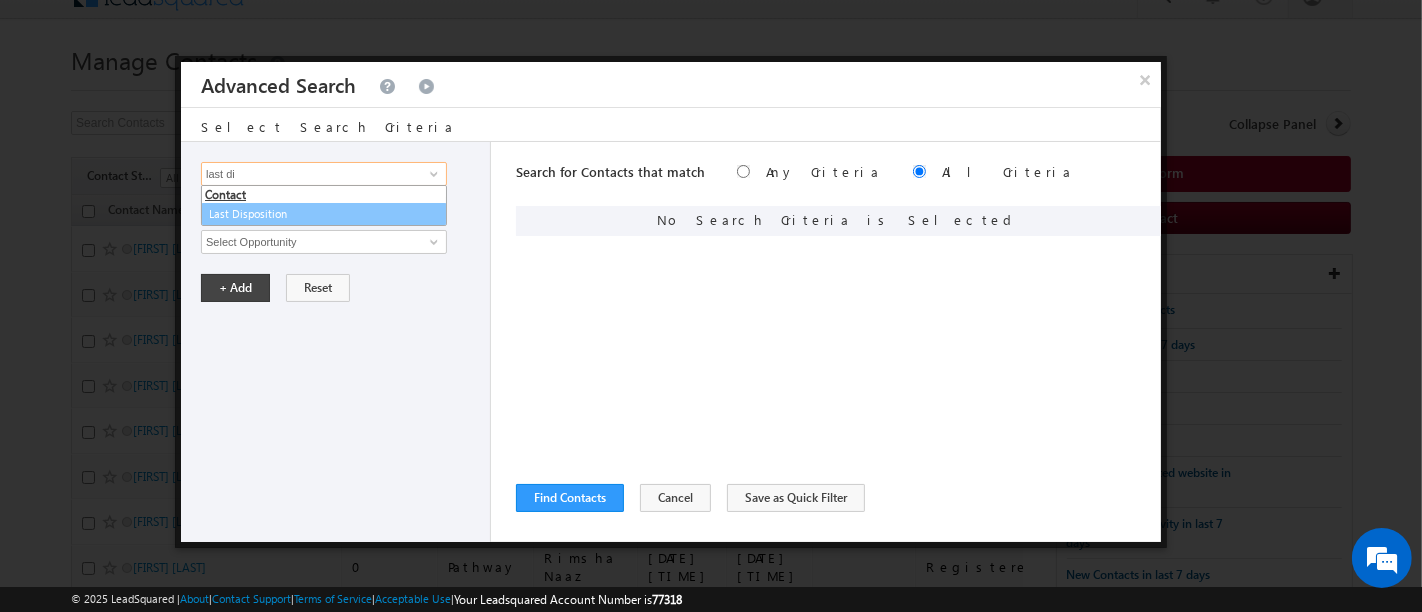 click on "Last Disposition" at bounding box center (324, 214) 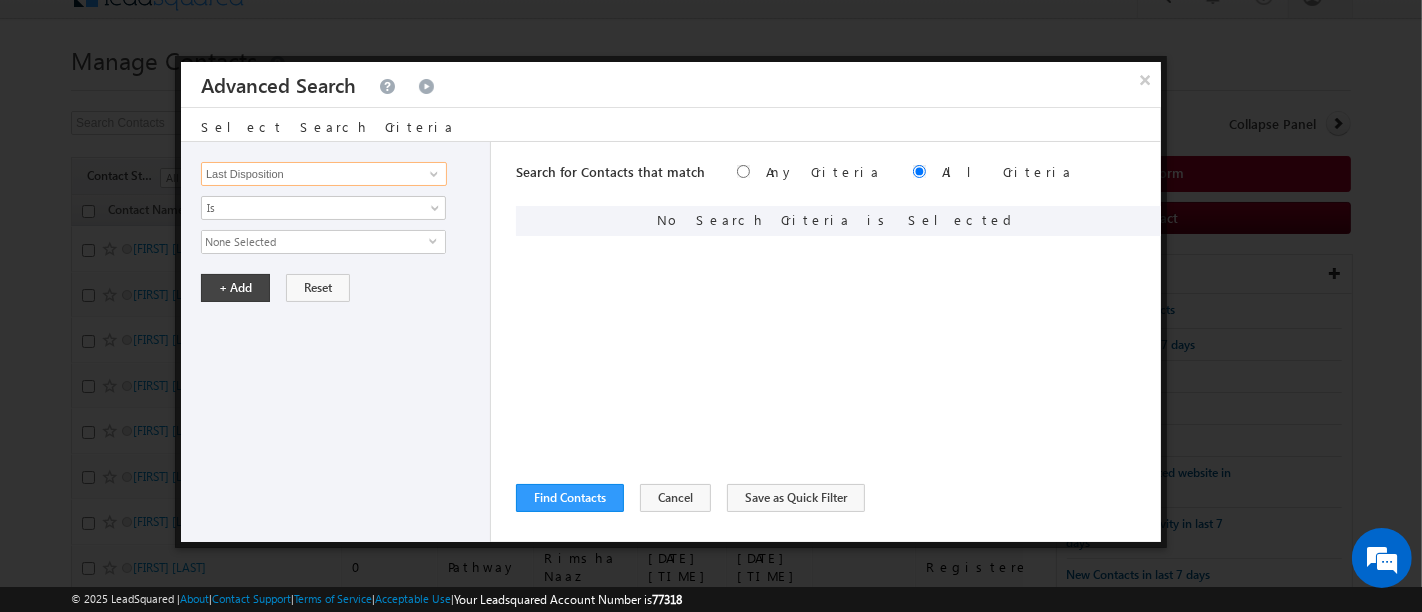 type on "Last Disposition" 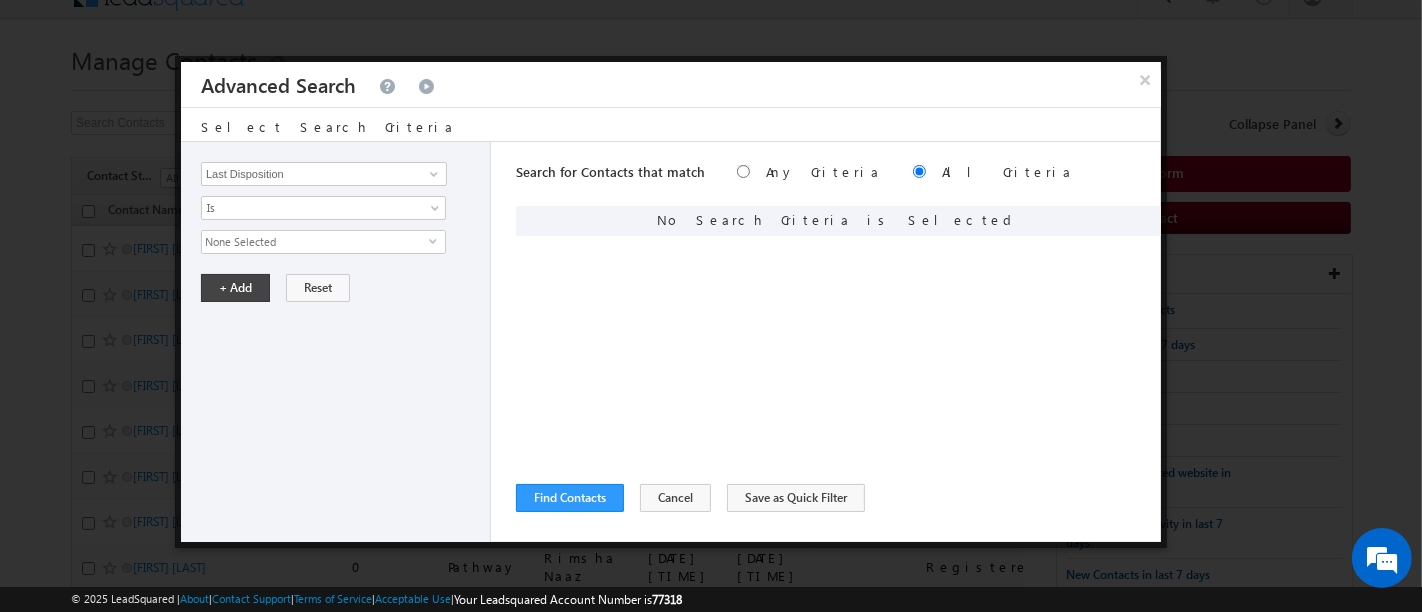 click on "None Selected" at bounding box center [315, 242] 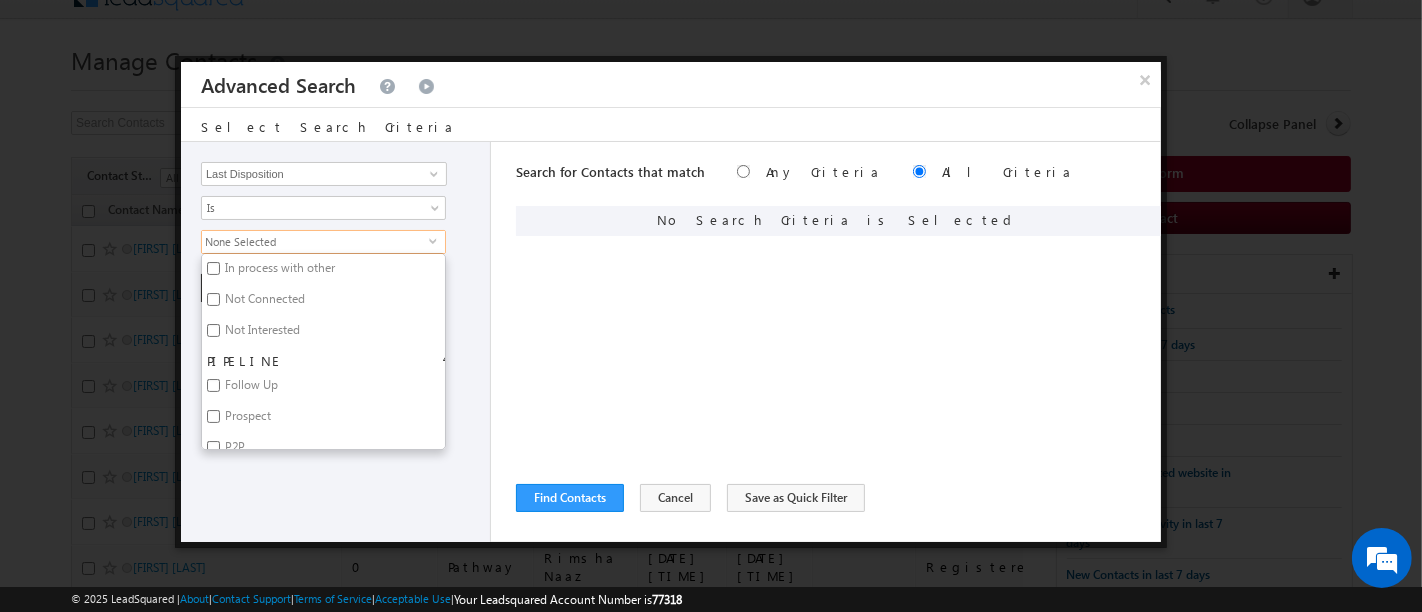 scroll, scrollTop: 331, scrollLeft: 0, axis: vertical 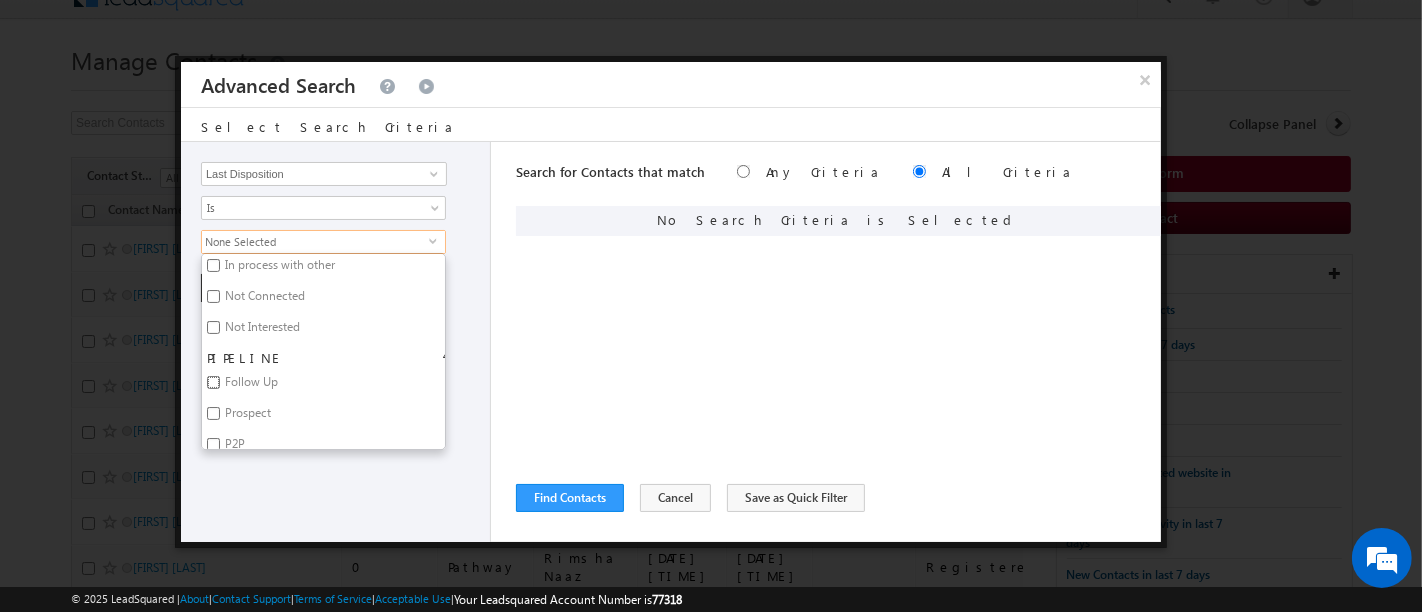 click on "Follow Up" at bounding box center (213, 382) 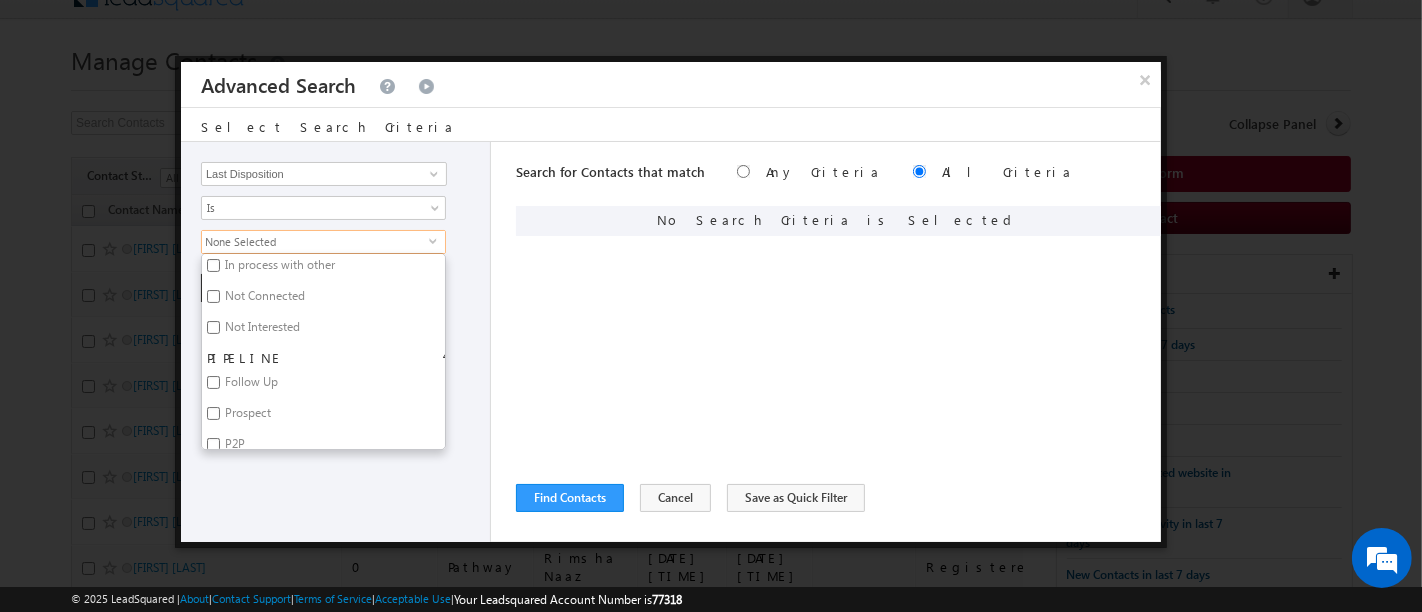 checkbox on "true" 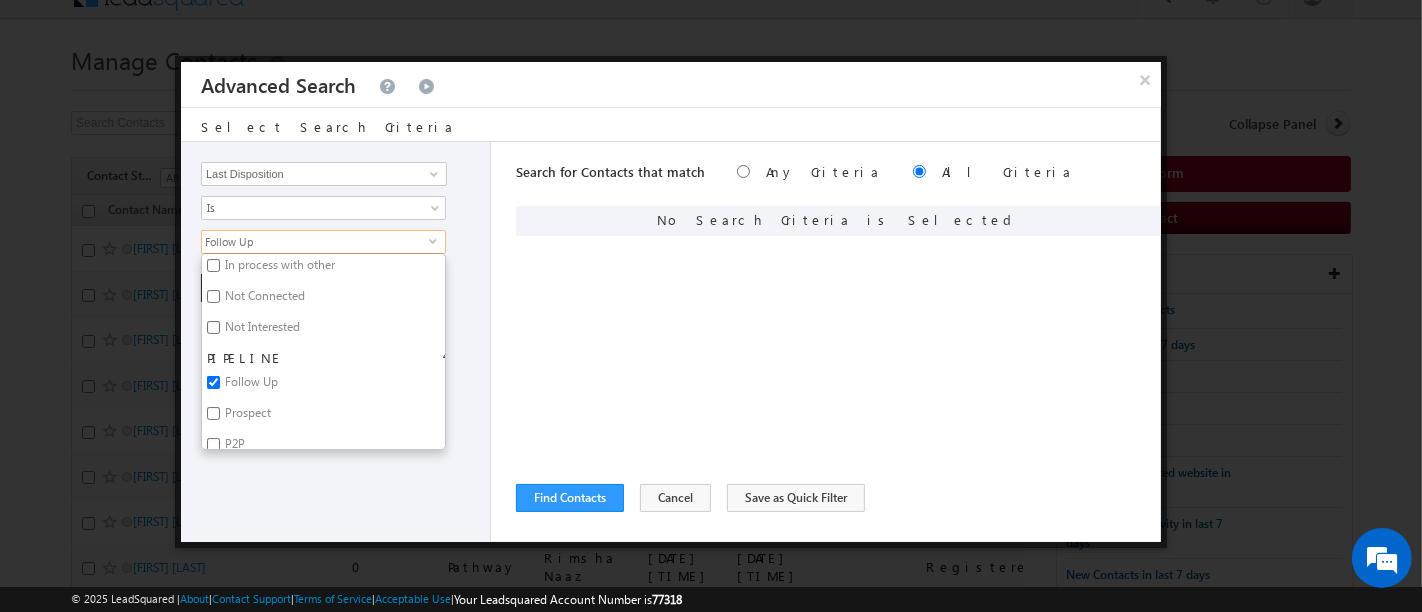 click on "Opportunity Type Contact Activity Task Sales Group  Prospect Id Address 1 Address 2 Any Specific University Or Program Application Status Assignment date current owner Auto Login URL City Class XII Marks Company Concentration Contact Number Contact Origin Contact Score Contact Source Contact Stage Conversion Referrer URL Counselling mode Country Country Interested In New Country Interested In Old Course Course Priority Created By Id Created On Created On Old Current Opt In Status Do Not Call Do Not Email Do Not SMS Do Not Track Do You Have Scholarships Do You Have Valid Passport Documents - Status Documents - University Proof Doc Documents - 10th Marksheet Documents - 12th Marksheet Documents - UG Degree Documents - UG Marksheets Documents - PG Degree Documents - PG Marksheets Documents - Resume/CV Documents - LOR Documents - SOP Documents - Passport Documents - ELT Documents - Amity Pathway Certificate Documents - COL Documents - Deposit fee Documents - UCOL Zip" at bounding box center [671, 342] 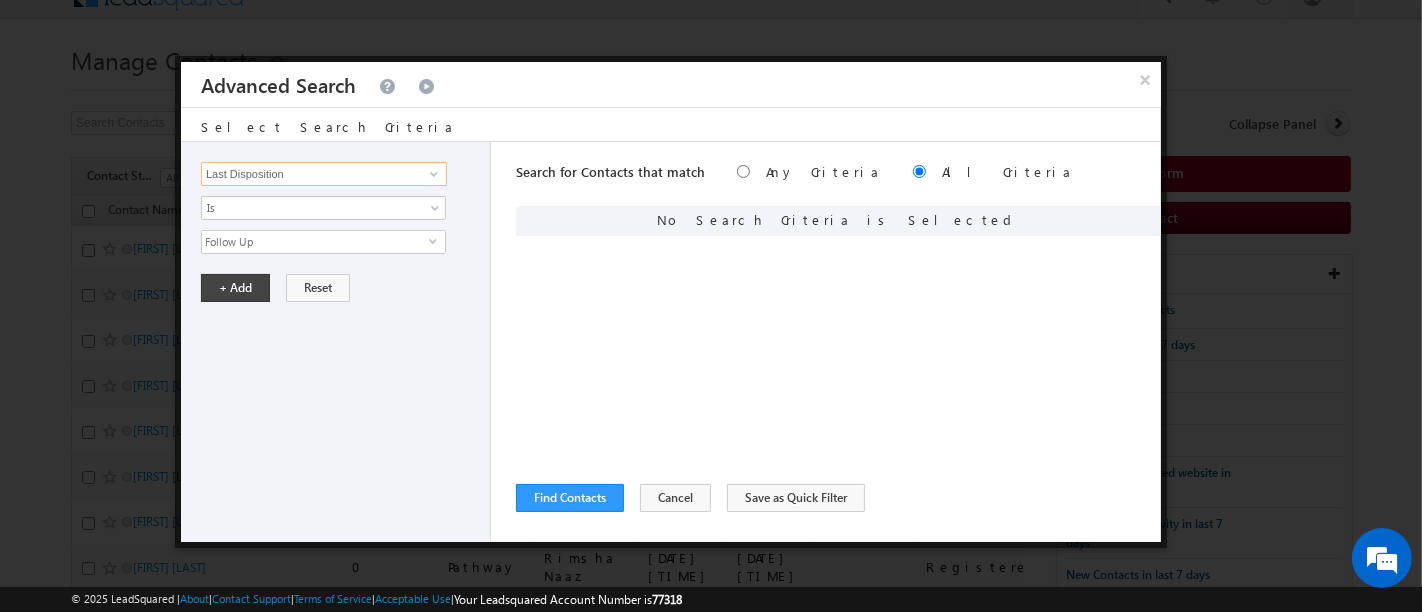 click on "Last Disposition" at bounding box center (324, 174) 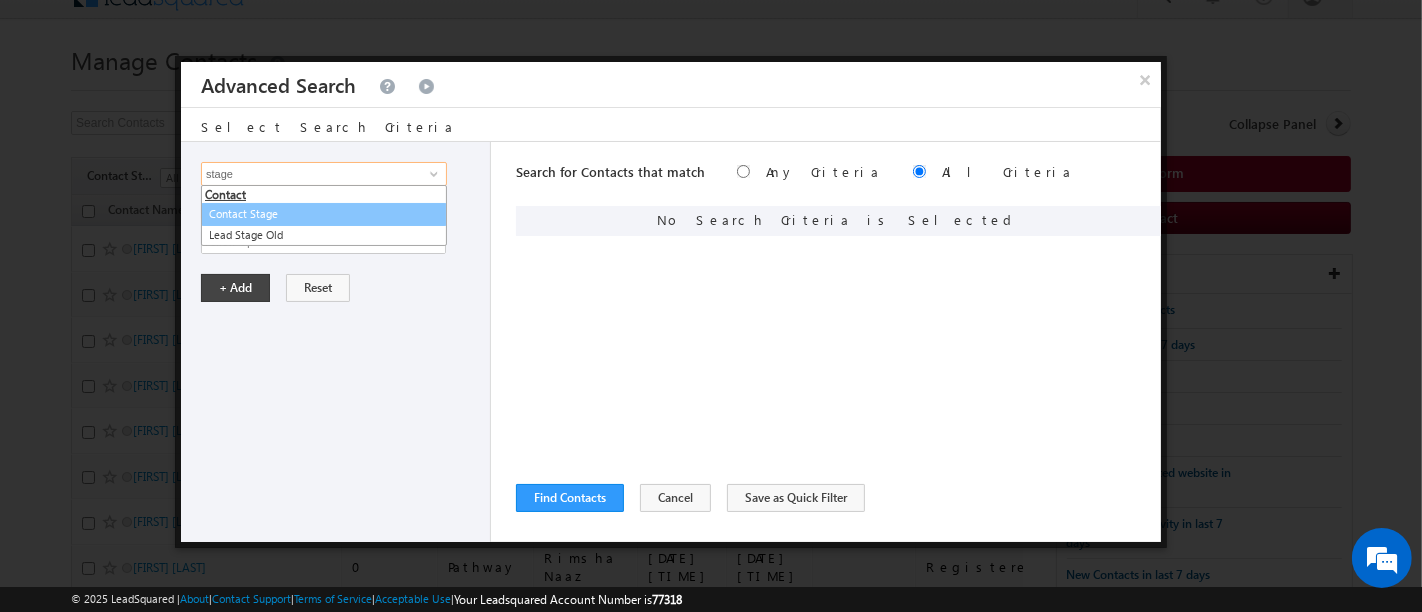 click on "Contact Stage" at bounding box center (324, 214) 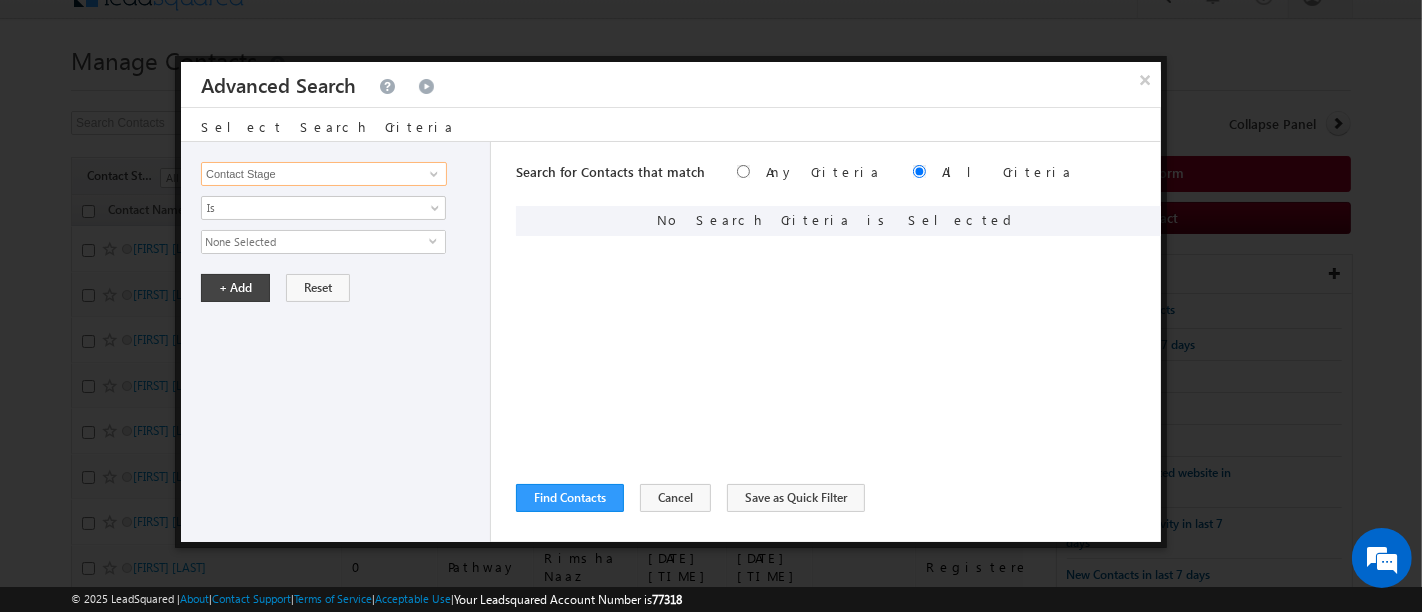 type on "Contact Stage" 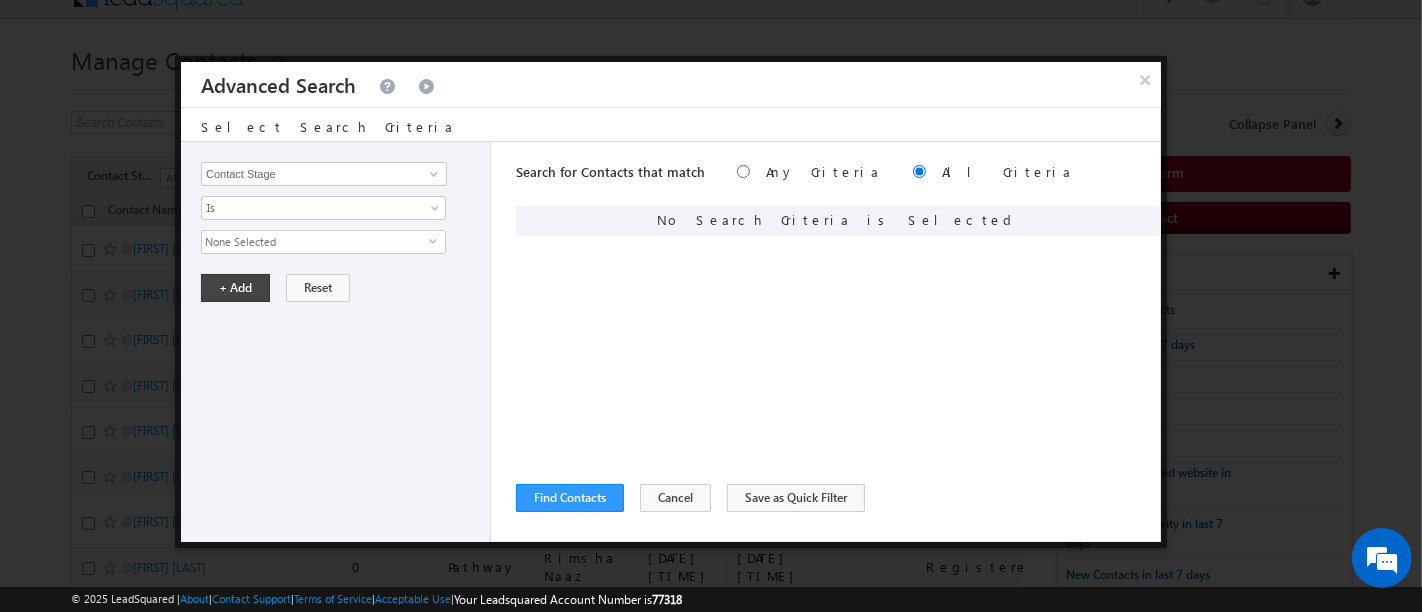 click on "None Selected" at bounding box center [315, 242] 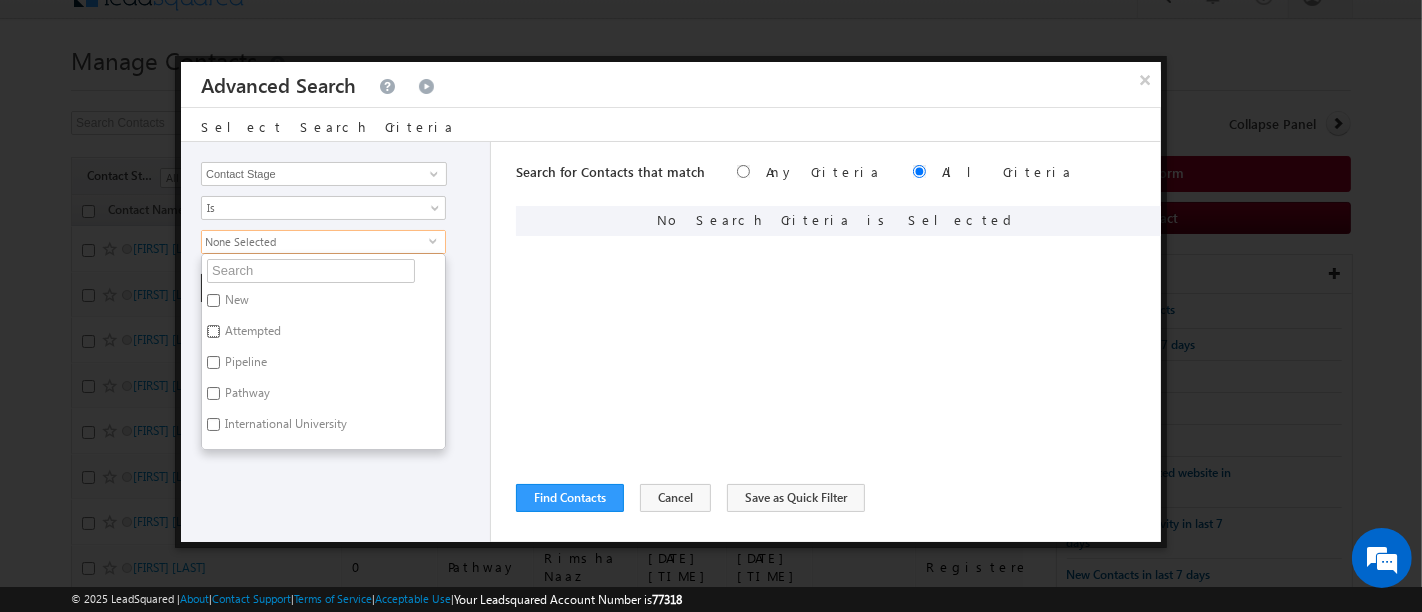 click on "Attempted" at bounding box center [213, 331] 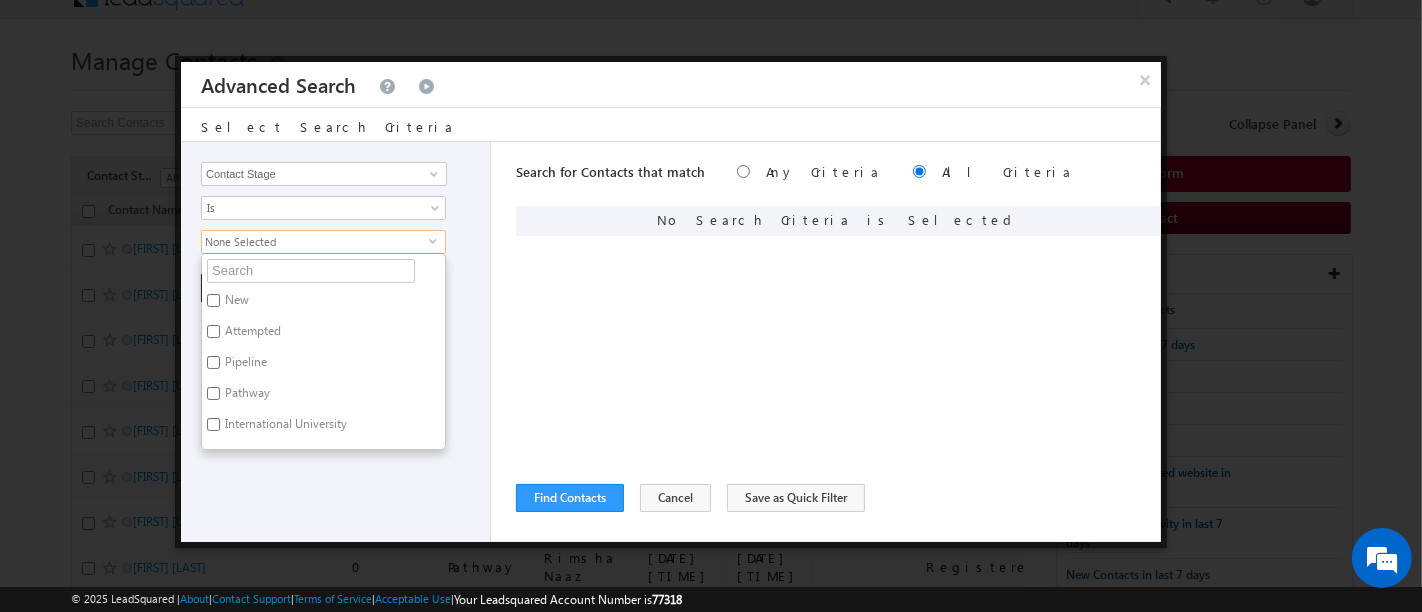checkbox on "true" 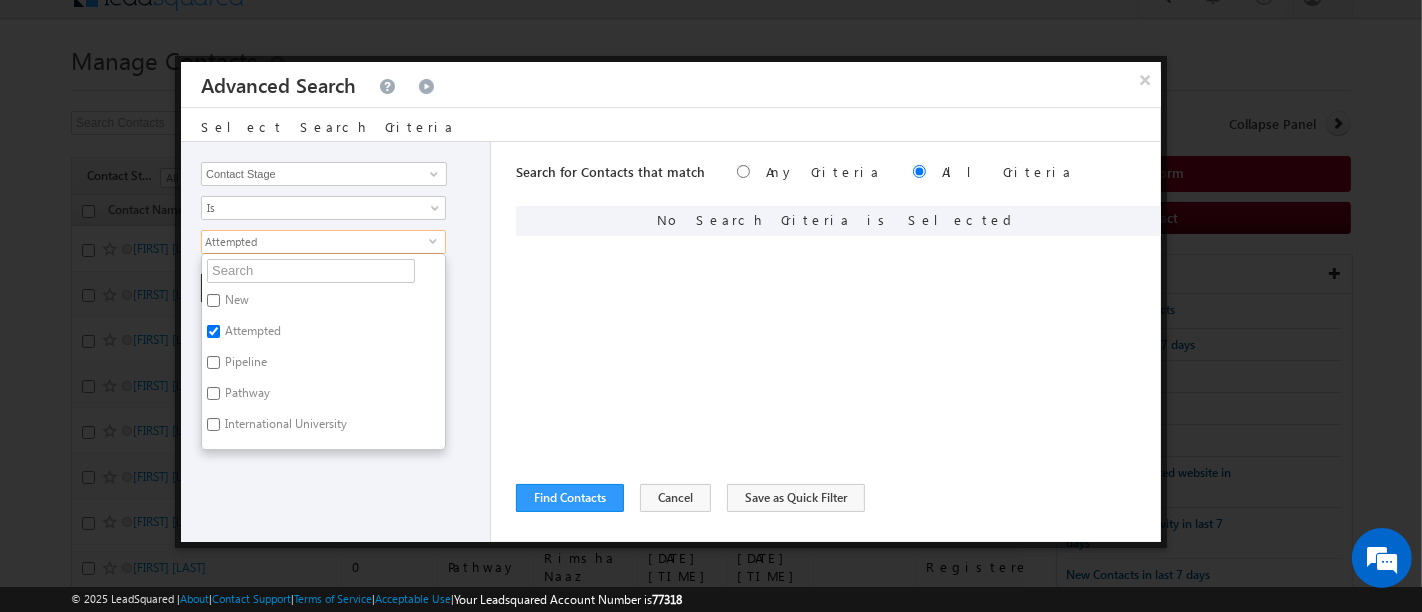 click on "Opportunity Type Contact Activity Task Sales Group  Prospect Id Address 1 Address 2 Any Specific University Or Program Application Status Assignment date current owner Auto Login URL City Class XII Marks Company Concentration Contact Number Contact Origin Contact Score Contact Source Contact Stage Conversion Referrer URL Counselling mode Country Country Interested In New Country Interested In Old Course Course Priority Created By Id Created On Created On Old Current Opt In Status Do Not Call Do Not Email Do Not SMS Do Not Track Do You Have Scholarships Do You Have Valid Passport Documents - Status Documents - University Proof Doc Documents - 10th Marksheet Documents - 12th Marksheet Documents - UG Degree Documents - UG Marksheets Documents - PG Degree Documents - PG Marksheets Documents - Resume/CV Documents - LOR Documents - SOP Documents - Passport Documents - ELT Documents - Amity Pathway Certificate Documents - COL Documents - Deposit fee Documents - UCOL Documents - I20" at bounding box center [336, 342] 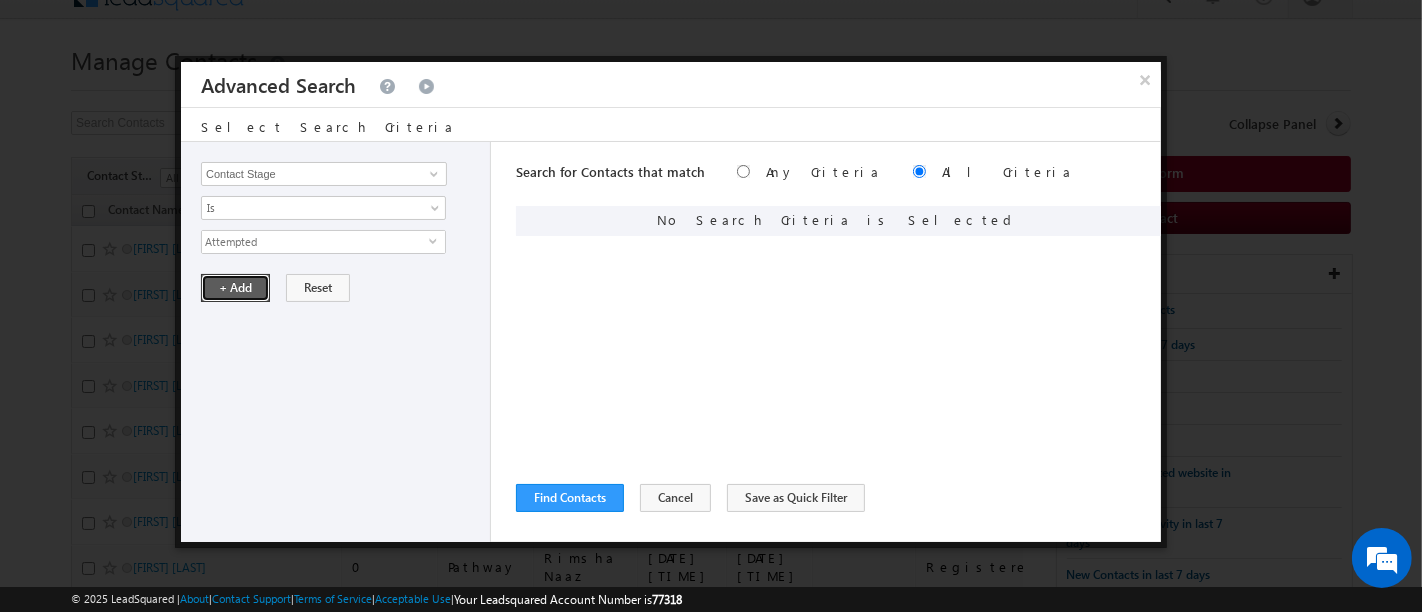 click on "+ Add" at bounding box center (235, 288) 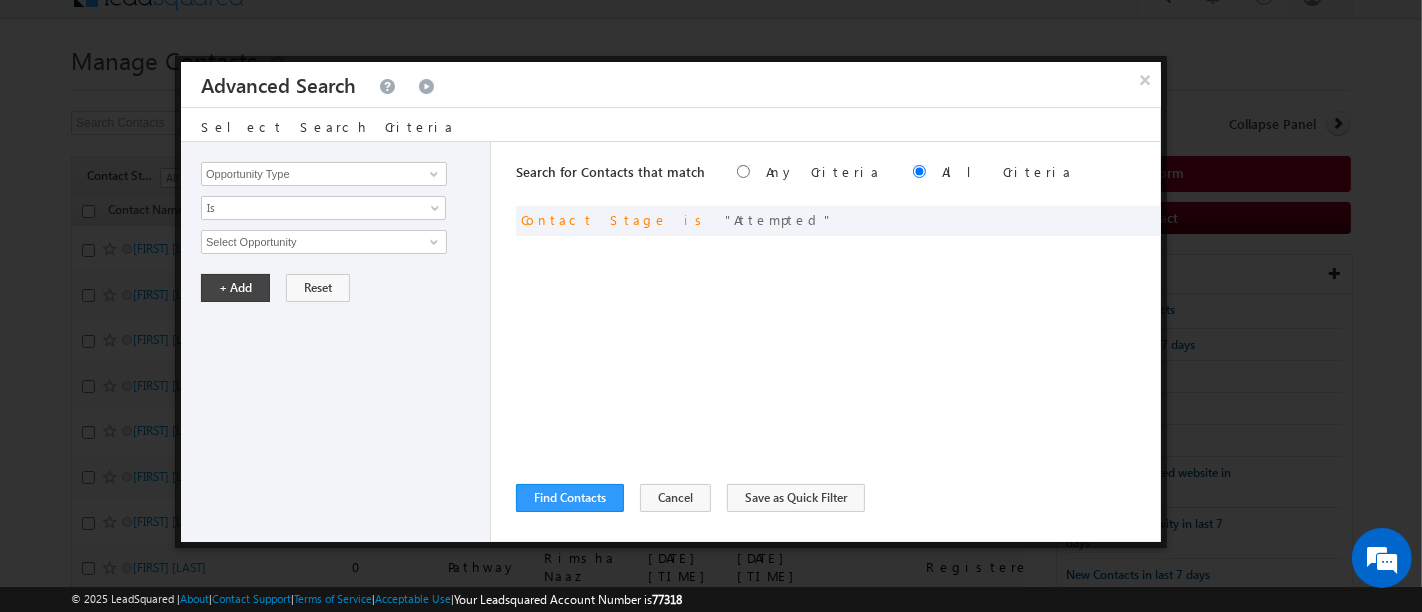 click on "Opportunity Type Contact Activity Task Sales Group  Prospect Id Address 1 Address 2 Any Specific University Or Program Application Status Assignment date current owner Auto Login URL City Class XII Marks Company Concentration Contact Number Contact Origin Contact Score Contact Source Contact Stage Conversion Referrer URL Counselling mode Country Country Interested In New Country Interested In Old Course Course Priority Created By Id Created On Created On Old Current Opt In Status Do Not Call Do Not Email Do Not SMS Do Not Track Do You Have Scholarships Do You Have Valid Passport Documents - Status Documents - University Proof Doc Documents - 10th Marksheet Documents - 12th Marksheet Documents - UG Degree Documents - UG Marksheets Documents - PG Degree Documents - PG Marksheets Documents - Resume/CV Documents - LOR Documents - SOP Documents - Passport Documents - ELT Documents - Amity Pathway Certificate Documents - COL Documents - Deposit fee Documents - UCOL Documents - I20" at bounding box center (336, 342) 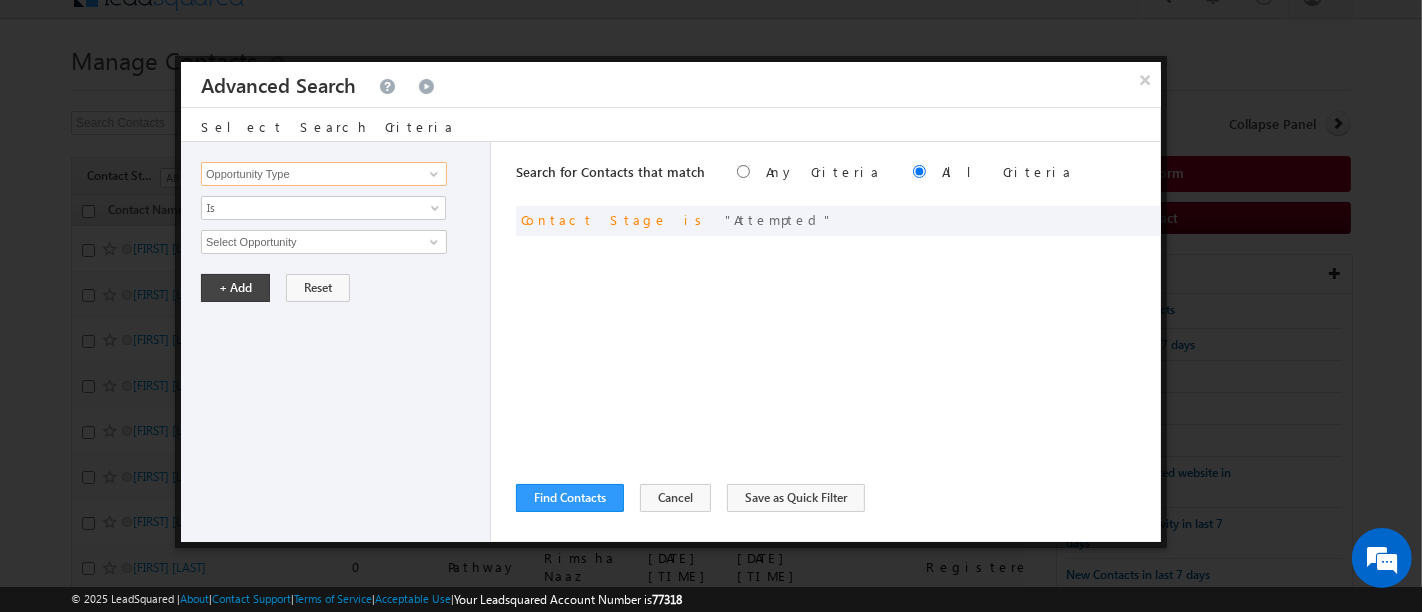 click on "Opportunity Type" at bounding box center (324, 174) 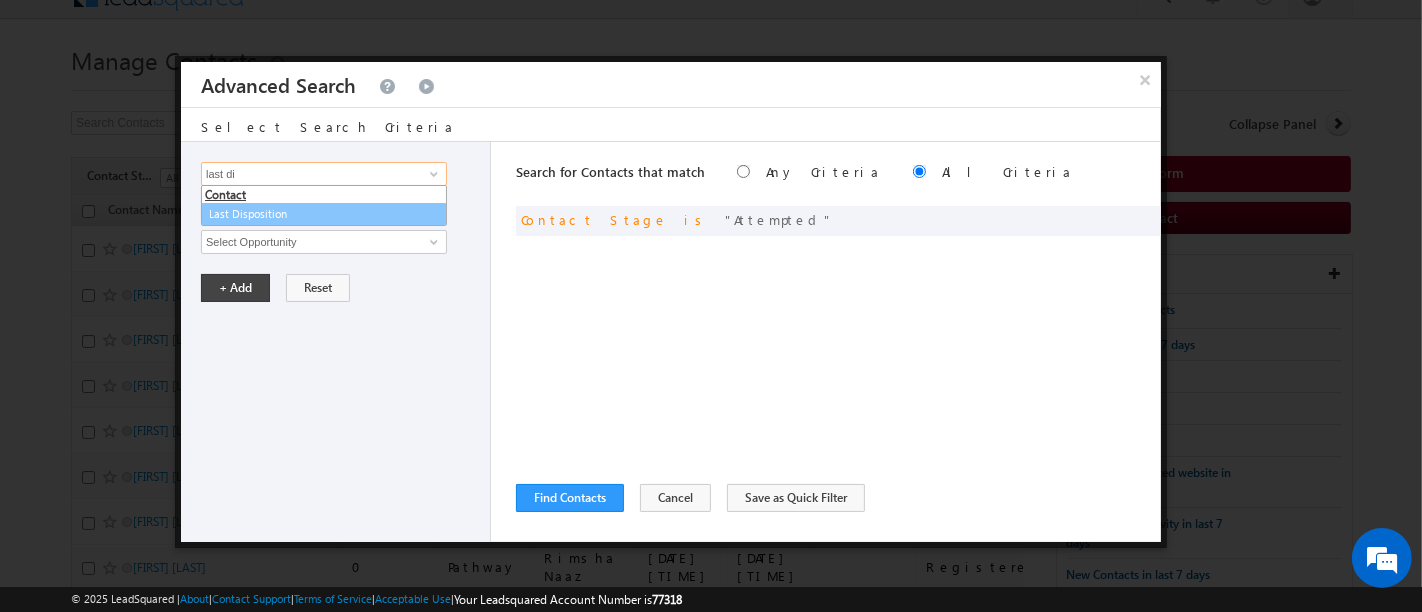 click on "Last Disposition" at bounding box center [324, 214] 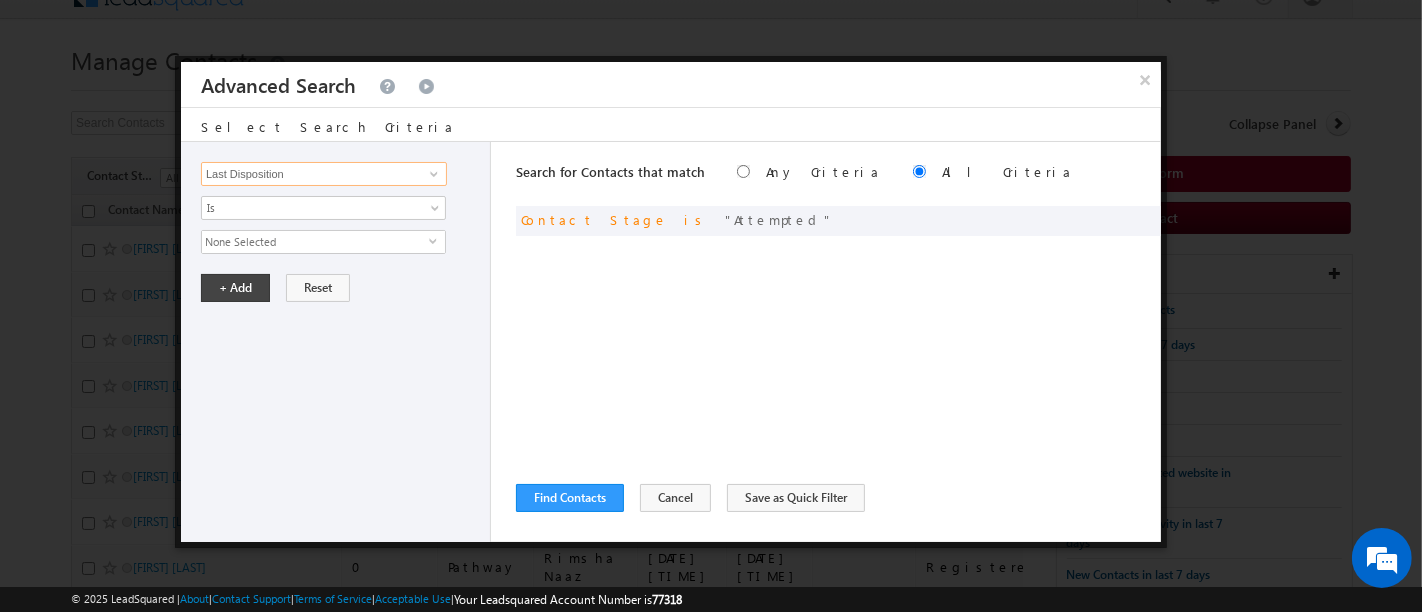 type on "Last Disposition" 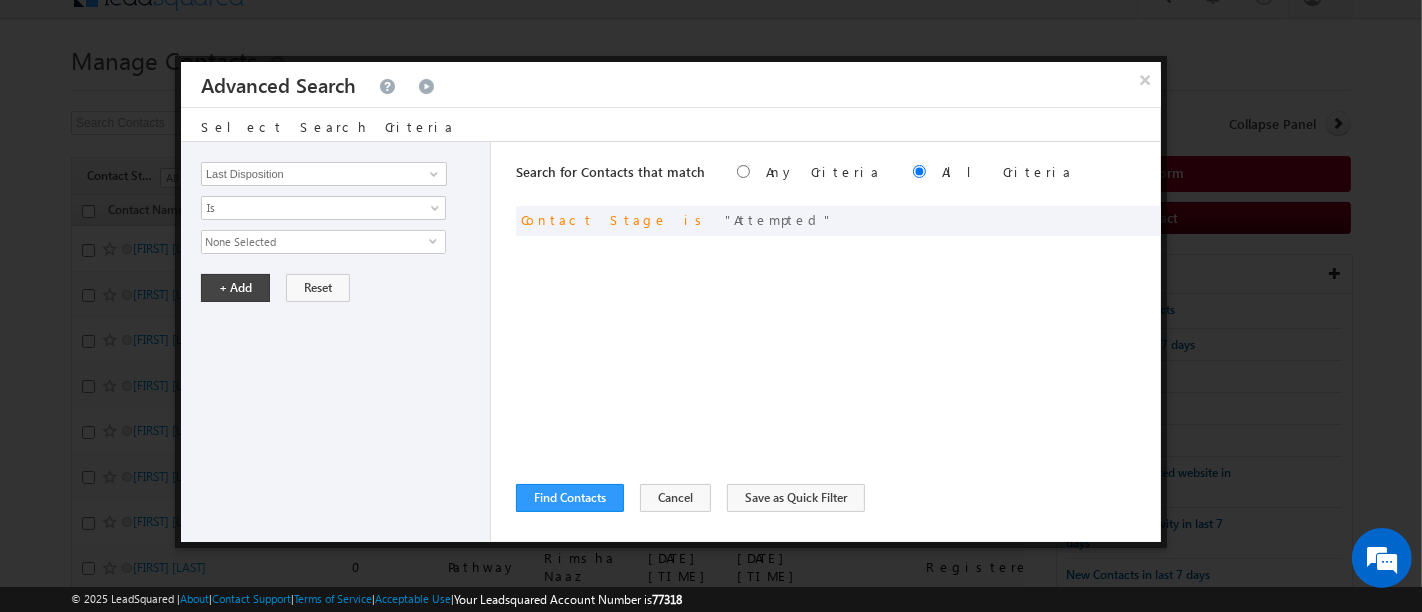 click on "Opportunity Type Contact Activity Task Sales Group  Prospect Id Address 1 Address 2 Any Specific University Or Program Application Status Assignment date current owner Auto Login URL City Class XII Marks Company Concentration Contact Number Contact Origin Contact Score Contact Source Contact Stage Conversion Referrer URL Counselling mode Country Country Interested In New Country Interested In Old Course Course Priority Created By Id Created On Created On Old Current Opt In Status Do Not Call Do Not Email Do Not SMS Do Not Track Do You Have Scholarships Do You Have Valid Passport Documents - Status Documents - University Proof Doc Documents - 10th Marksheet Documents - 12th Marksheet Documents - UG Degree Documents - UG Marksheets Documents - PG Degree Documents - PG Marksheets Documents - Resume/CV Documents - LOR Documents - SOP Documents - Passport Documents - ELT Documents - Amity Pathway Certificate Documents - COL Documents - Deposit fee Documents - UCOL Documents - I20 2" at bounding box center (336, 342) 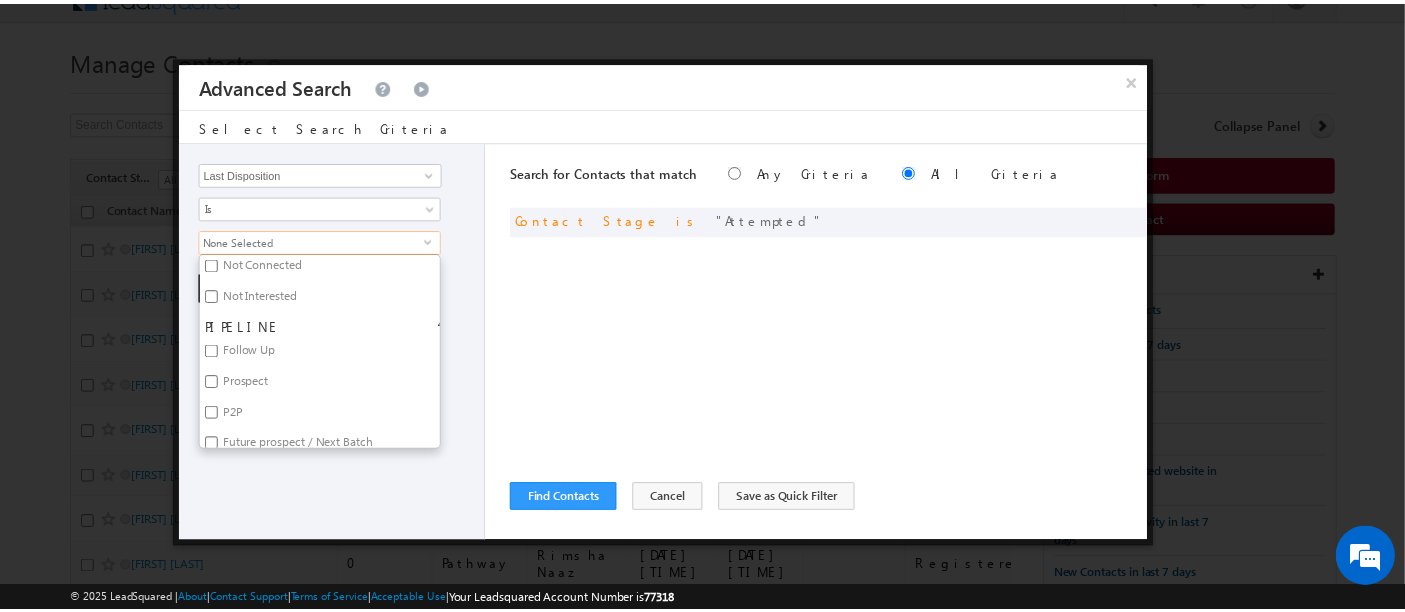 scroll, scrollTop: 368, scrollLeft: 0, axis: vertical 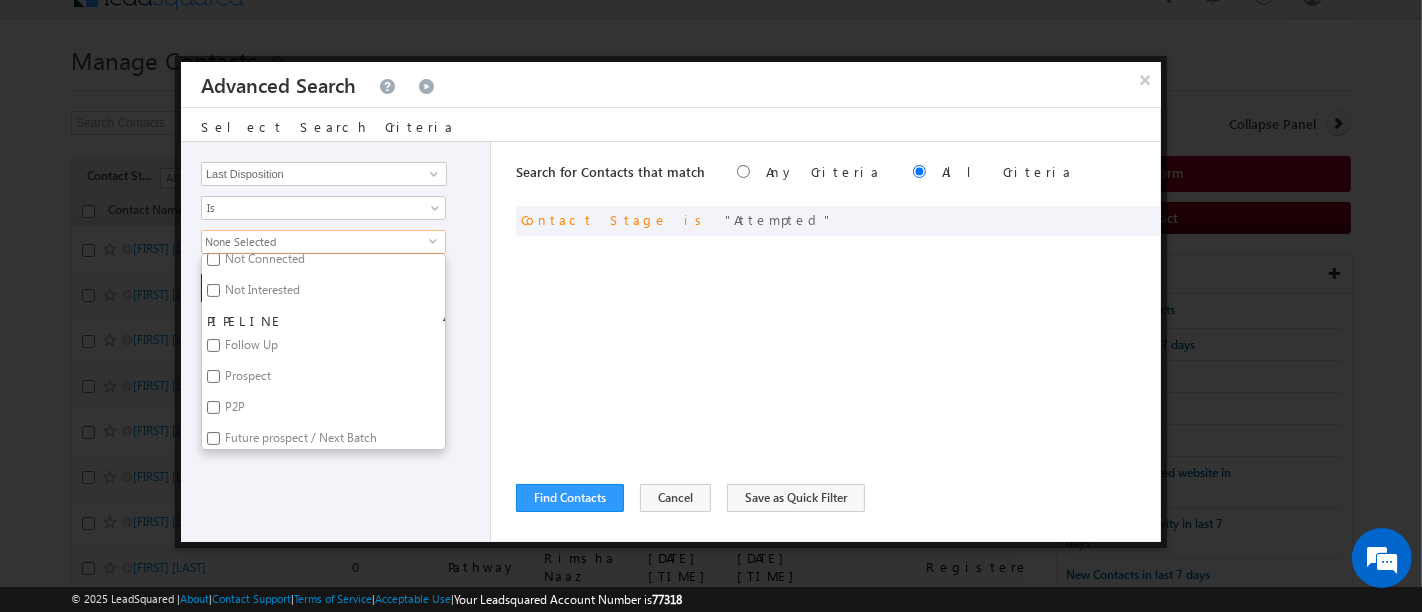 click on "Follow Up" at bounding box center (250, 348) 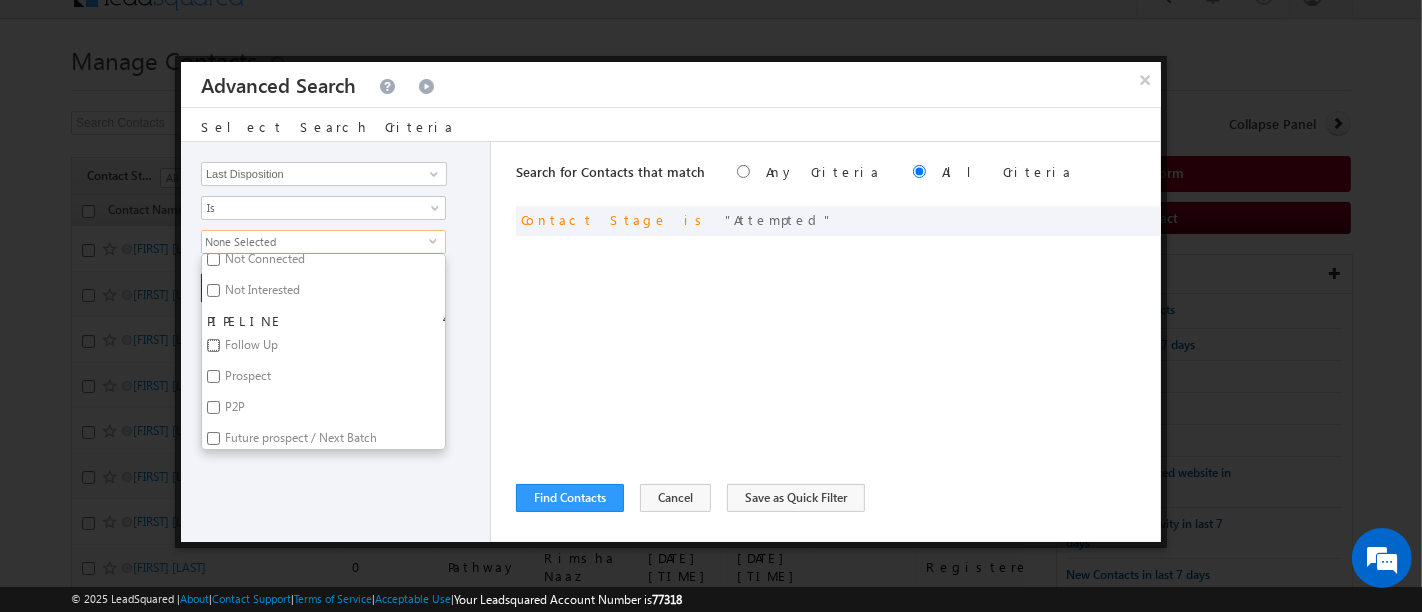 click on "Follow Up" at bounding box center [213, 345] 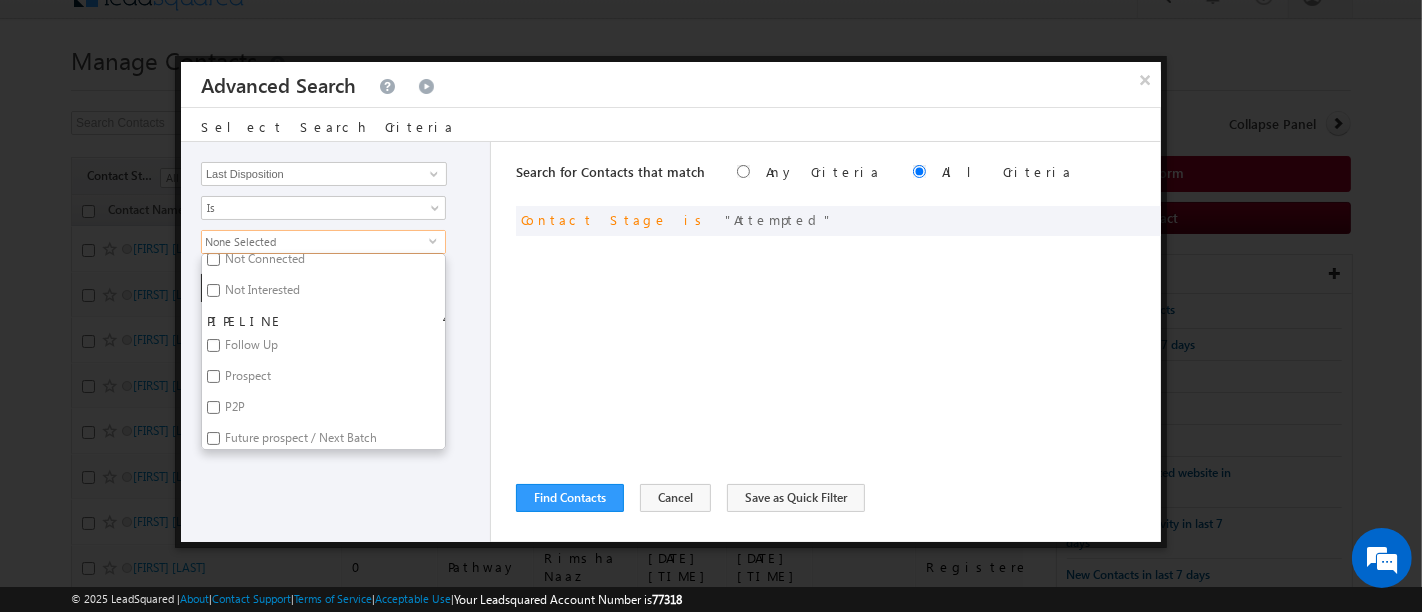 checkbox on "true" 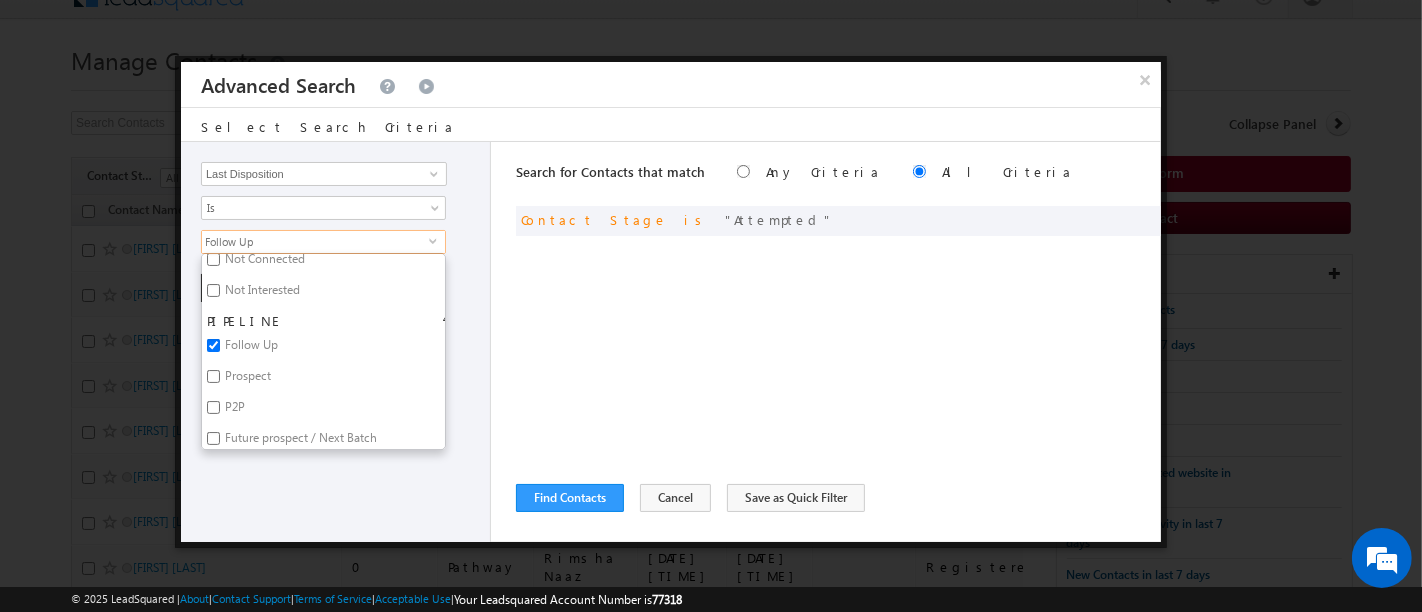 click on "Opportunity Type Contact Activity Task Sales Group  Prospect Id Address 1 Address 2 Any Specific University Or Program Application Status Assignment date current owner Auto Login URL City Class XII Marks Company Concentration Contact Number Contact Origin Contact Score Contact Source Contact Stage Conversion Referrer URL Counselling mode Country Country Interested In New Country Interested In Old Course Course Priority Created By Id Created On Created On Old Current Opt In Status Do Not Call Do Not Email Do Not SMS Do Not Track Do You Have Scholarships Do You Have Valid Passport Documents - Status Documents - University Proof Doc Documents - 10th Marksheet Documents - 12th Marksheet Documents - UG Degree Documents - UG Marksheets Documents - PG Degree Documents - PG Marksheets Documents - Resume/CV Documents - LOR Documents - SOP Documents - Passport Documents - ELT Documents - Amity Pathway Certificate Documents - COL Documents - Deposit fee Documents - UCOL Documents - I20 2" at bounding box center [336, 342] 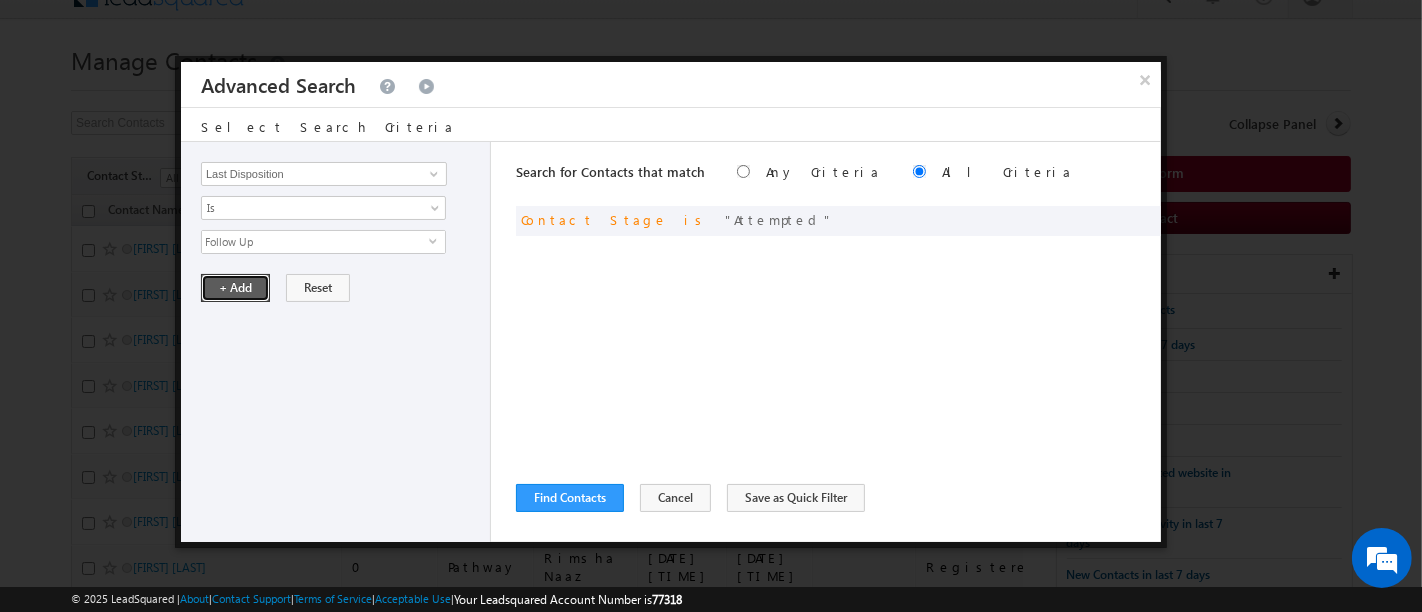 click on "+ Add" at bounding box center (235, 288) 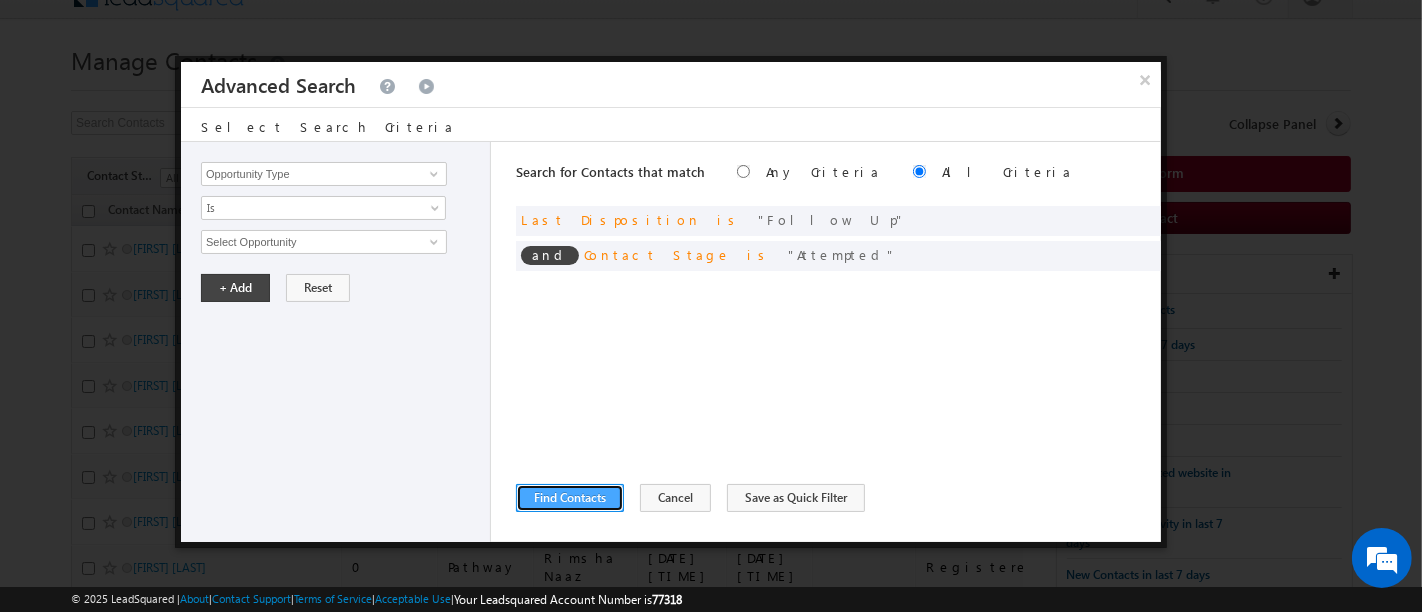 click on "Find Contacts" at bounding box center [570, 498] 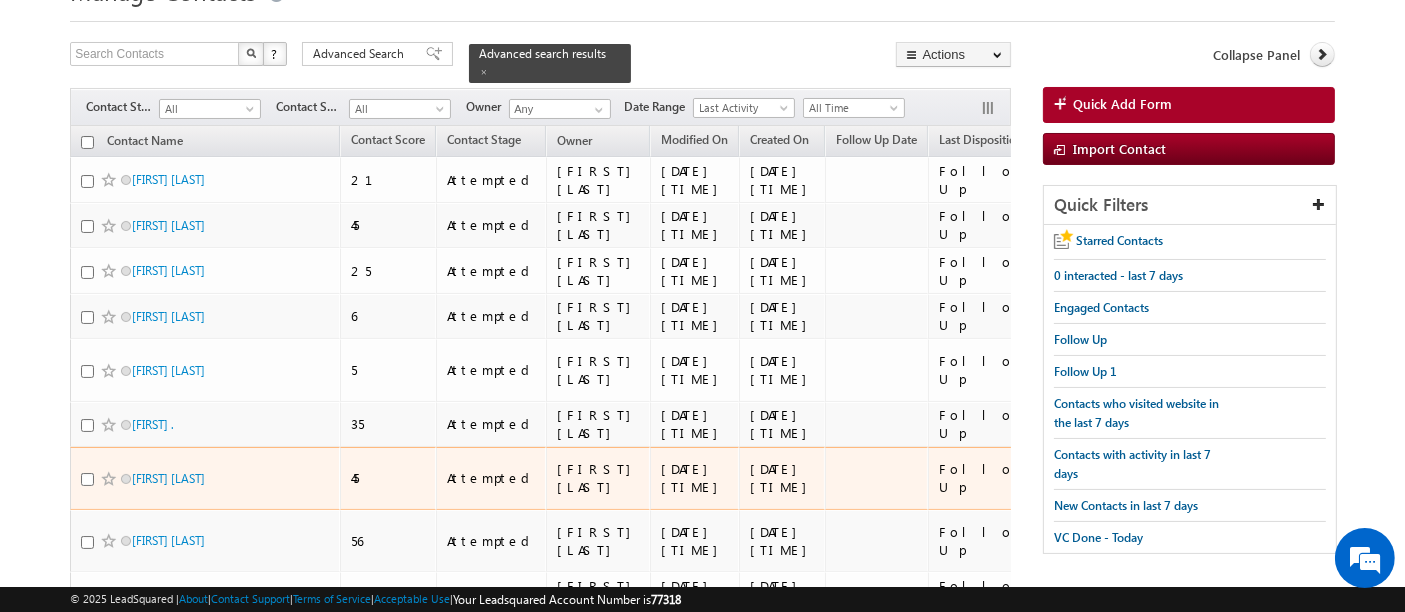 scroll, scrollTop: 94, scrollLeft: 0, axis: vertical 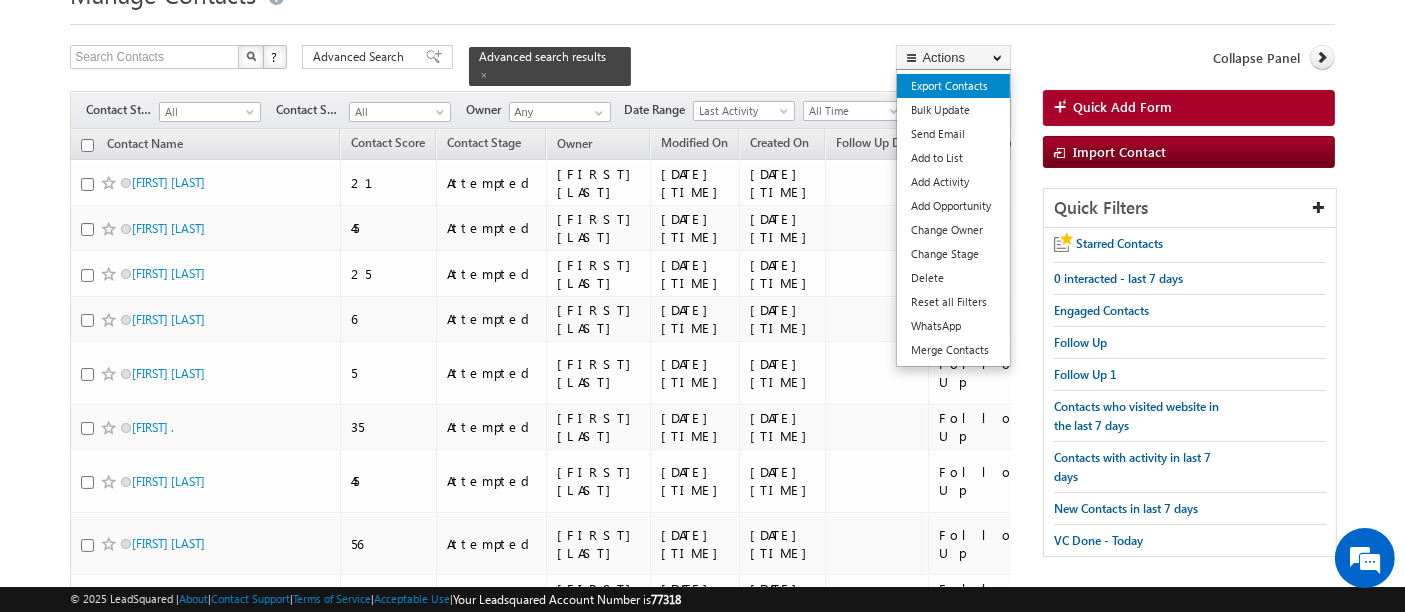 click on "Export Contacts" at bounding box center (953, 86) 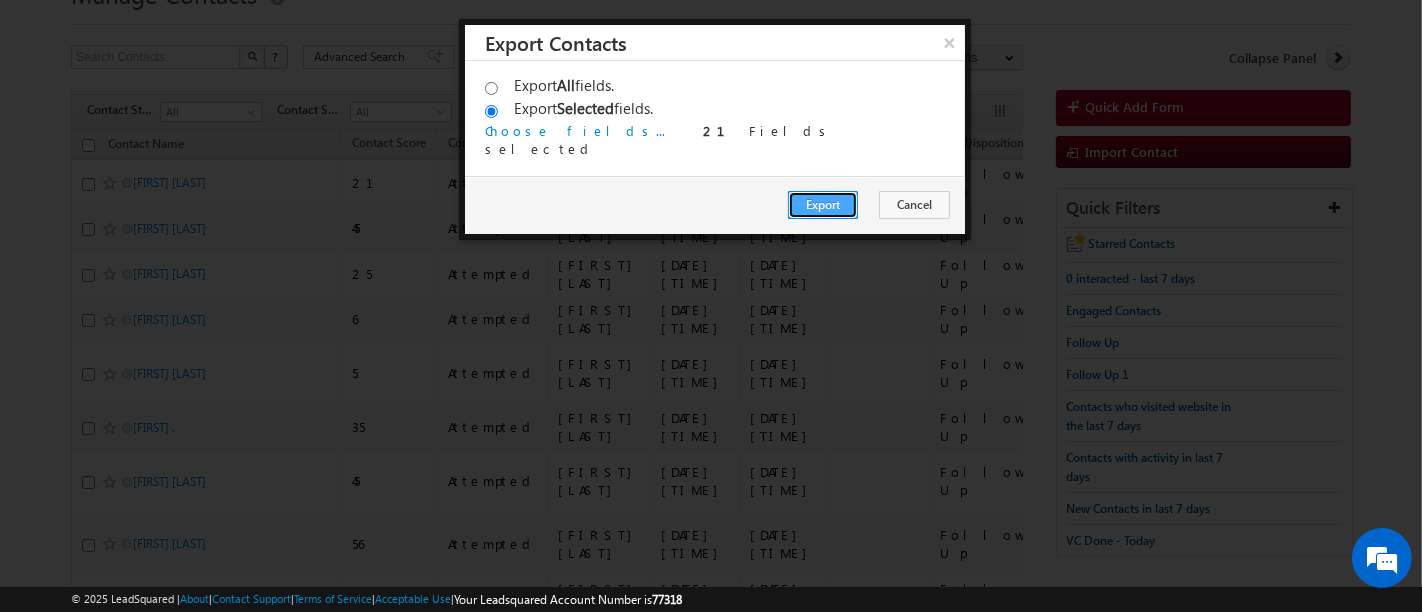 click on "Export" at bounding box center [823, 205] 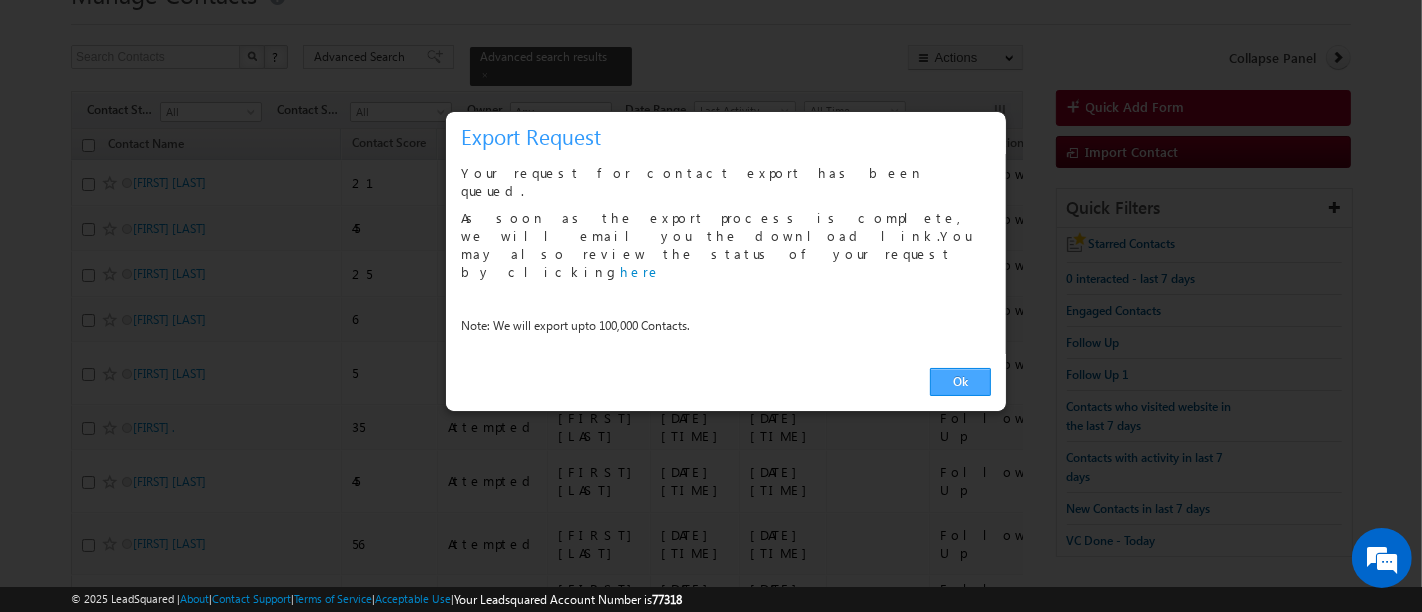 click on "Ok" at bounding box center [960, 382] 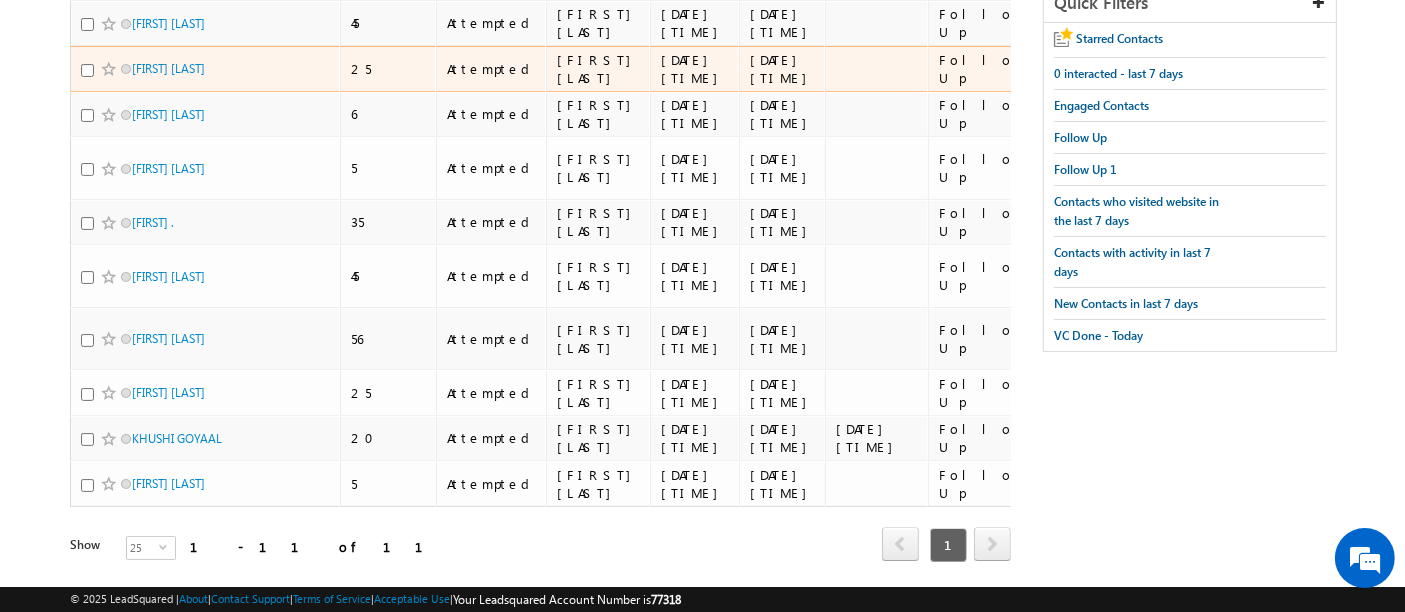 scroll, scrollTop: 0, scrollLeft: 0, axis: both 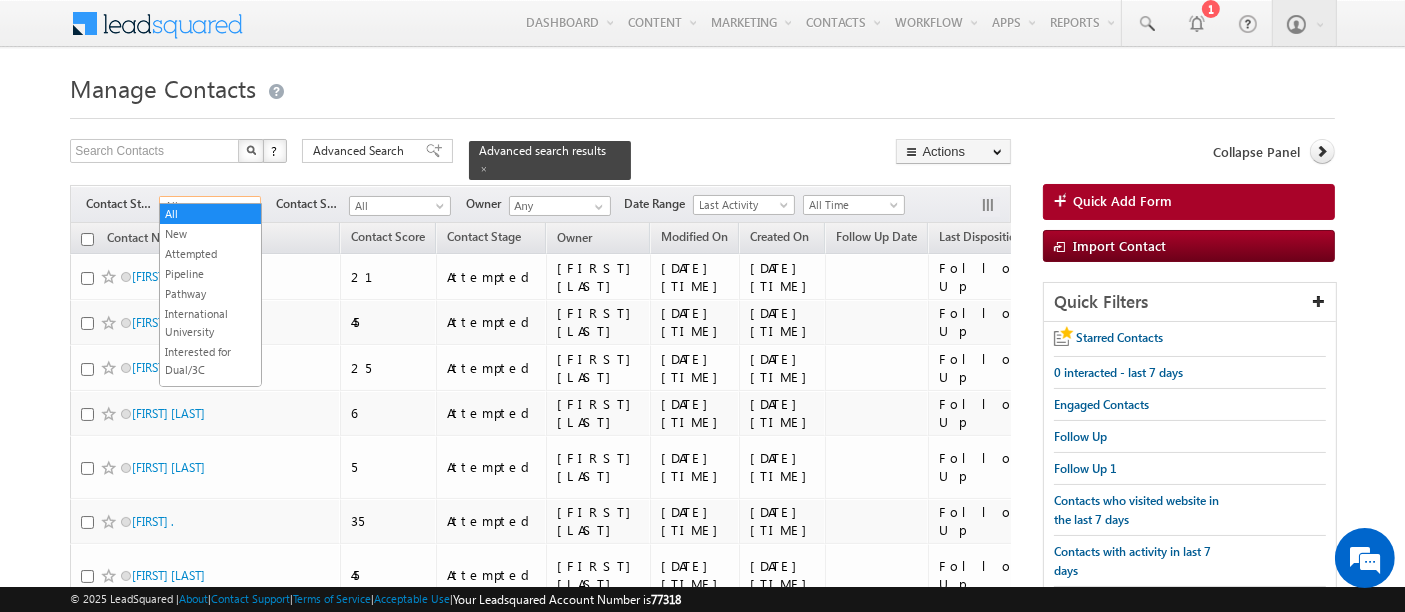 click on "All" at bounding box center [207, 206] 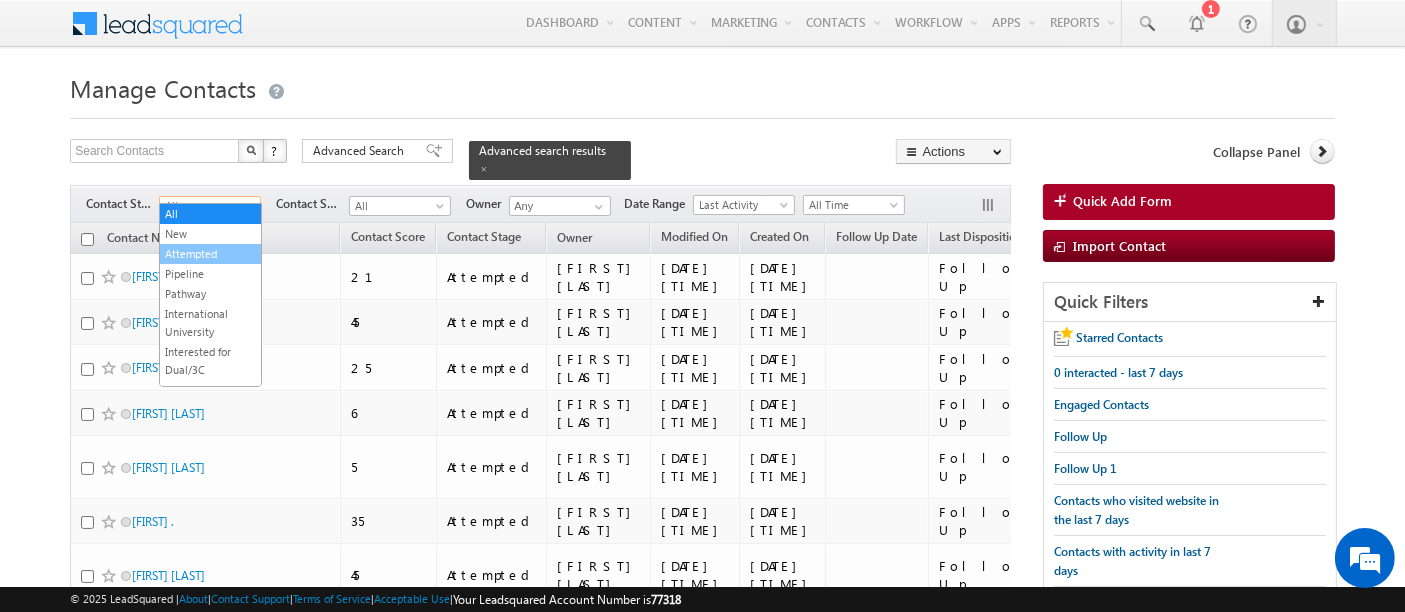 click on "Attempted" at bounding box center [210, 254] 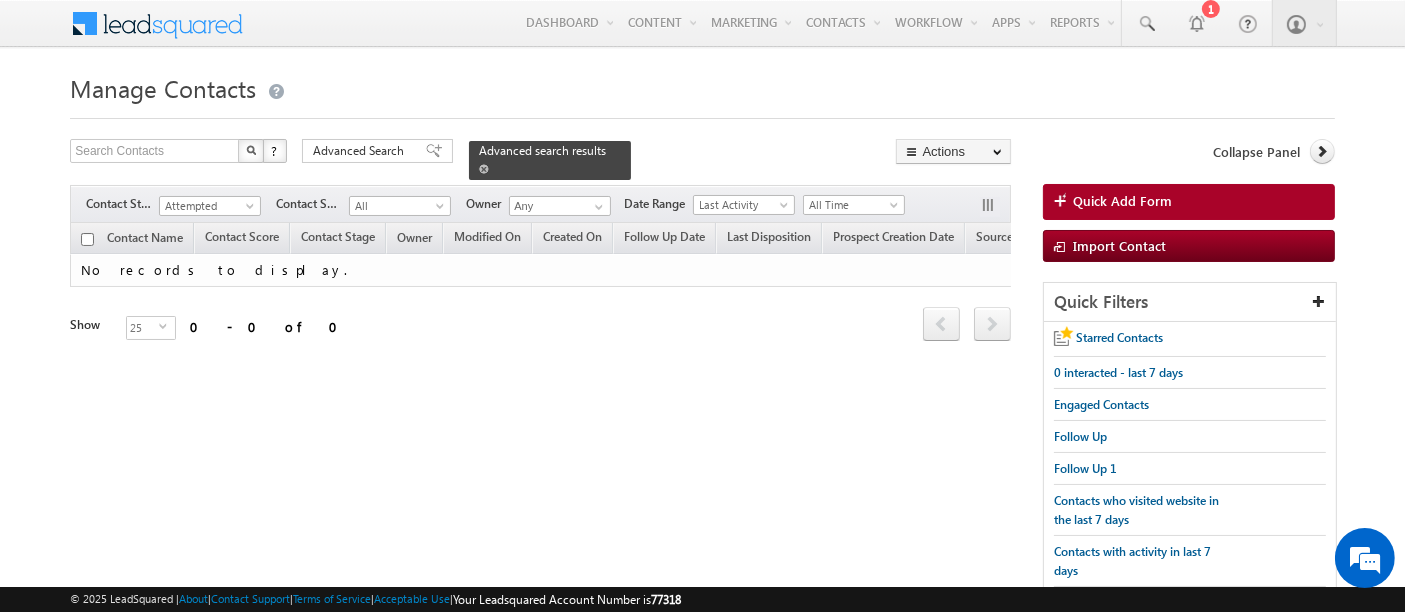 click at bounding box center (484, 169) 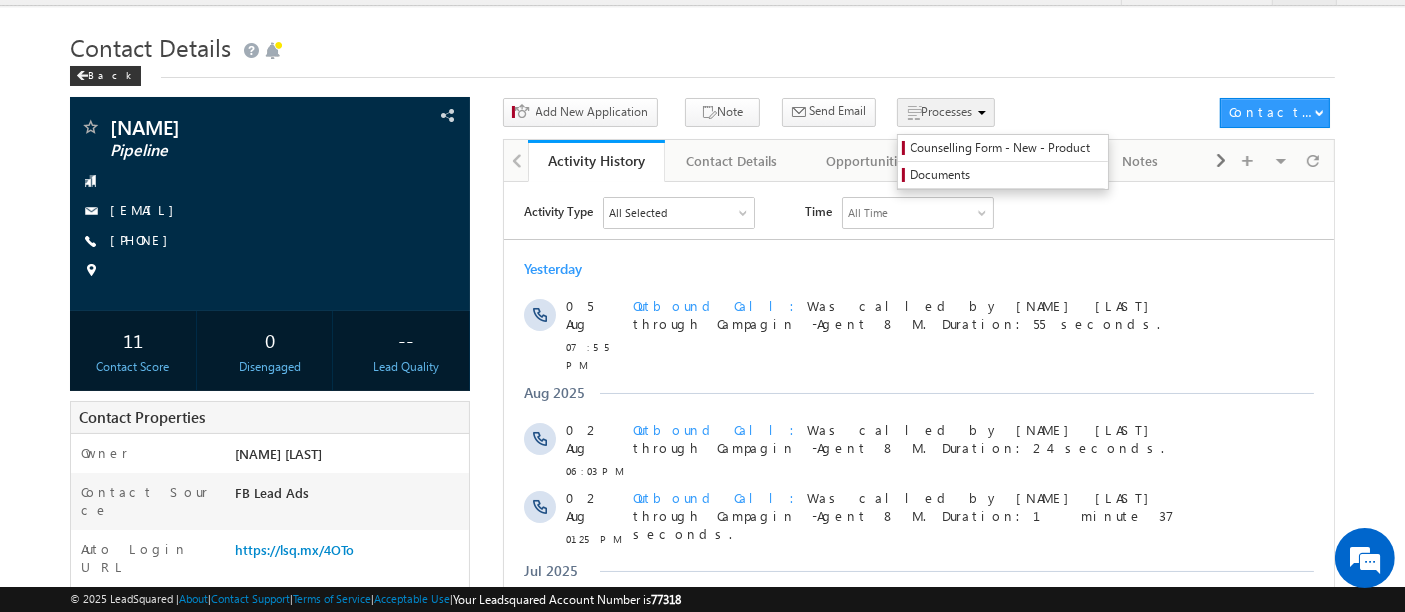 scroll, scrollTop: 0, scrollLeft: 0, axis: both 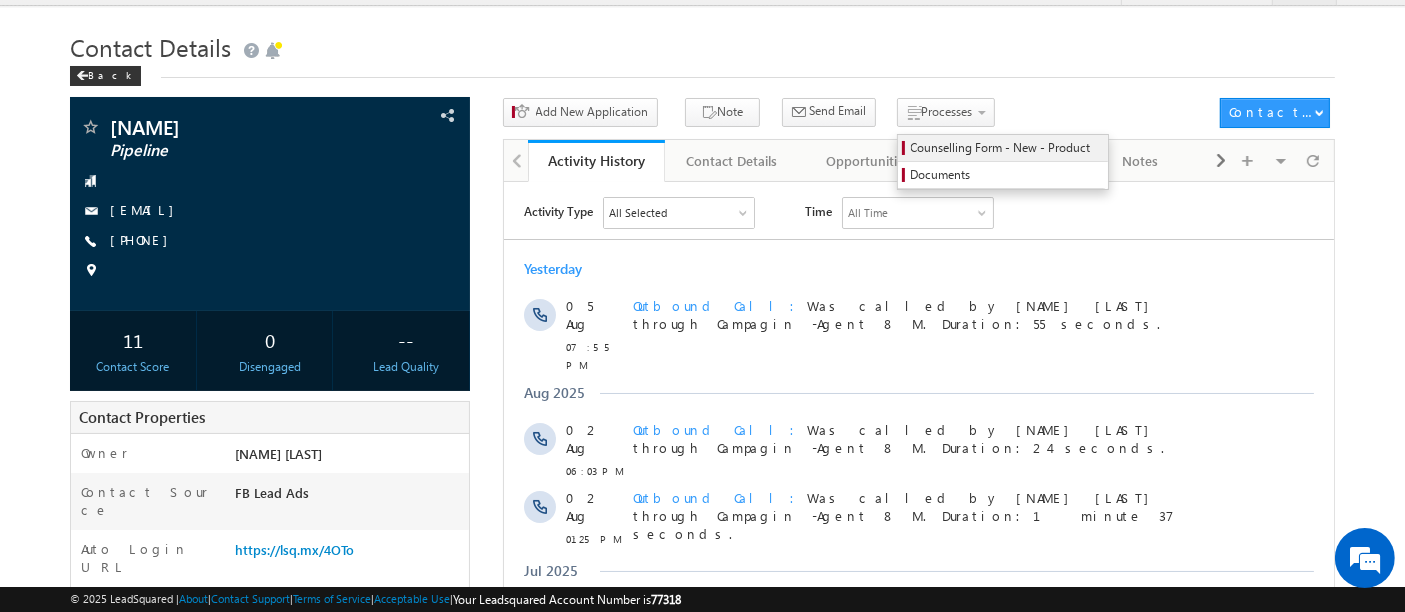 click on "Counselling Form - New - Product" at bounding box center (1006, 148) 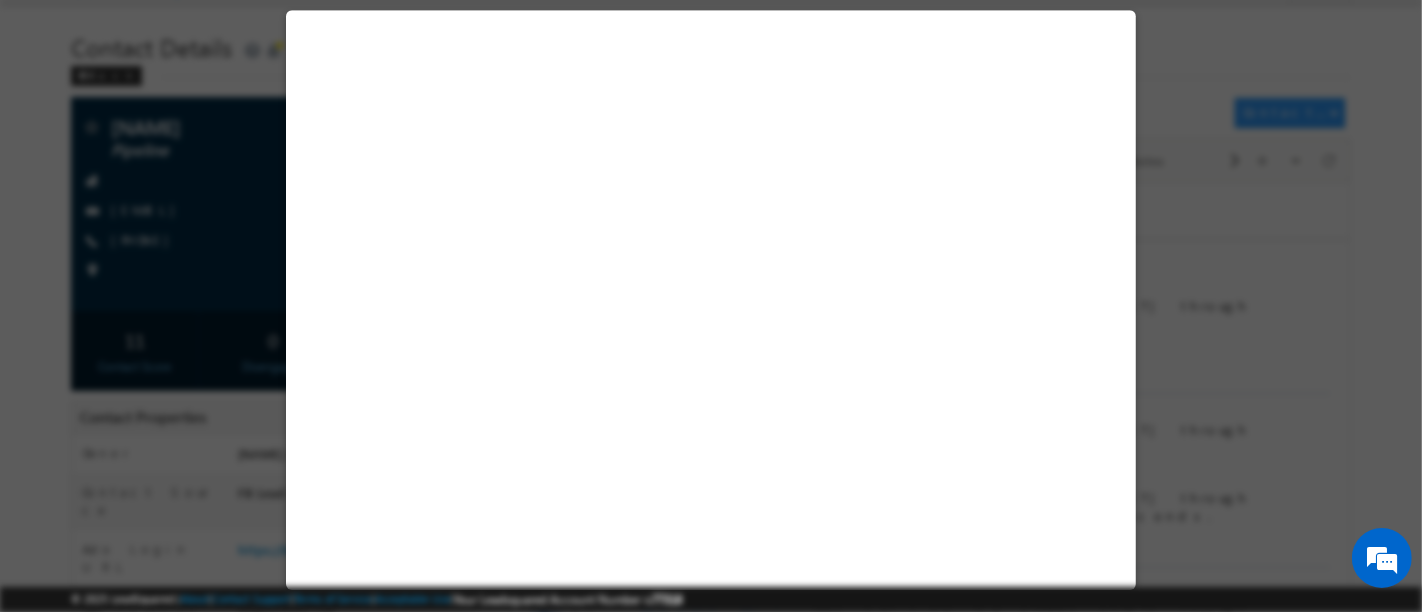select on "STEM MBA" 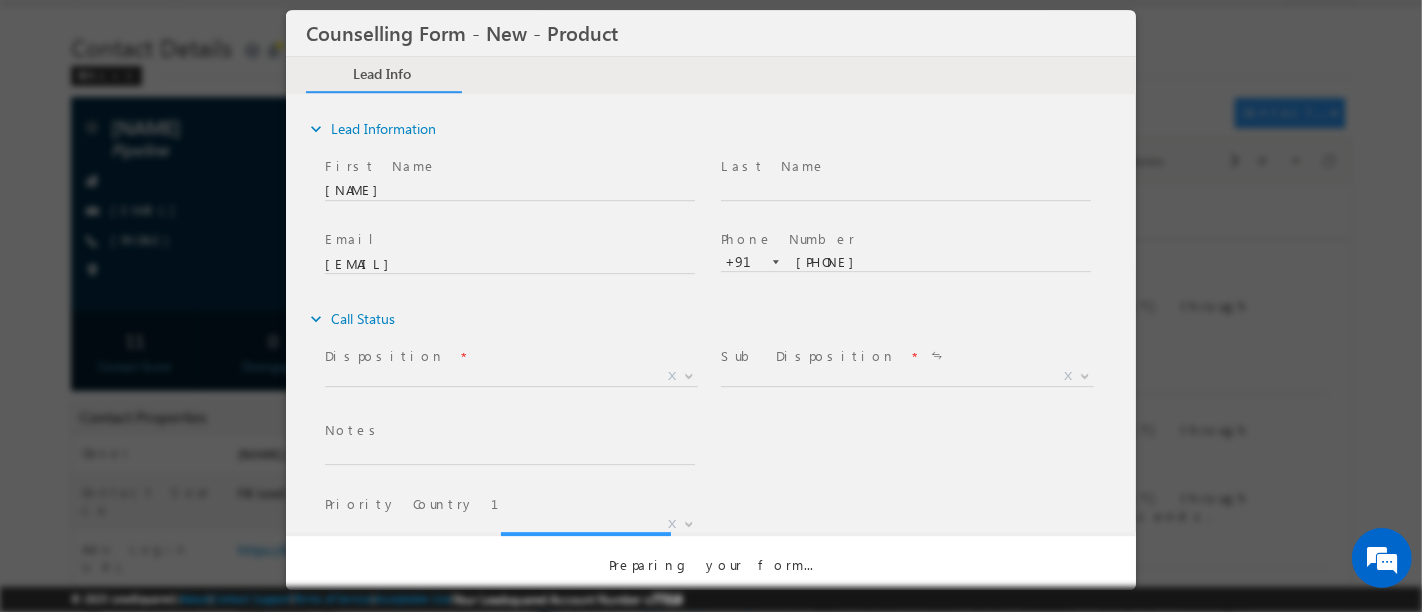 scroll, scrollTop: 0, scrollLeft: 0, axis: both 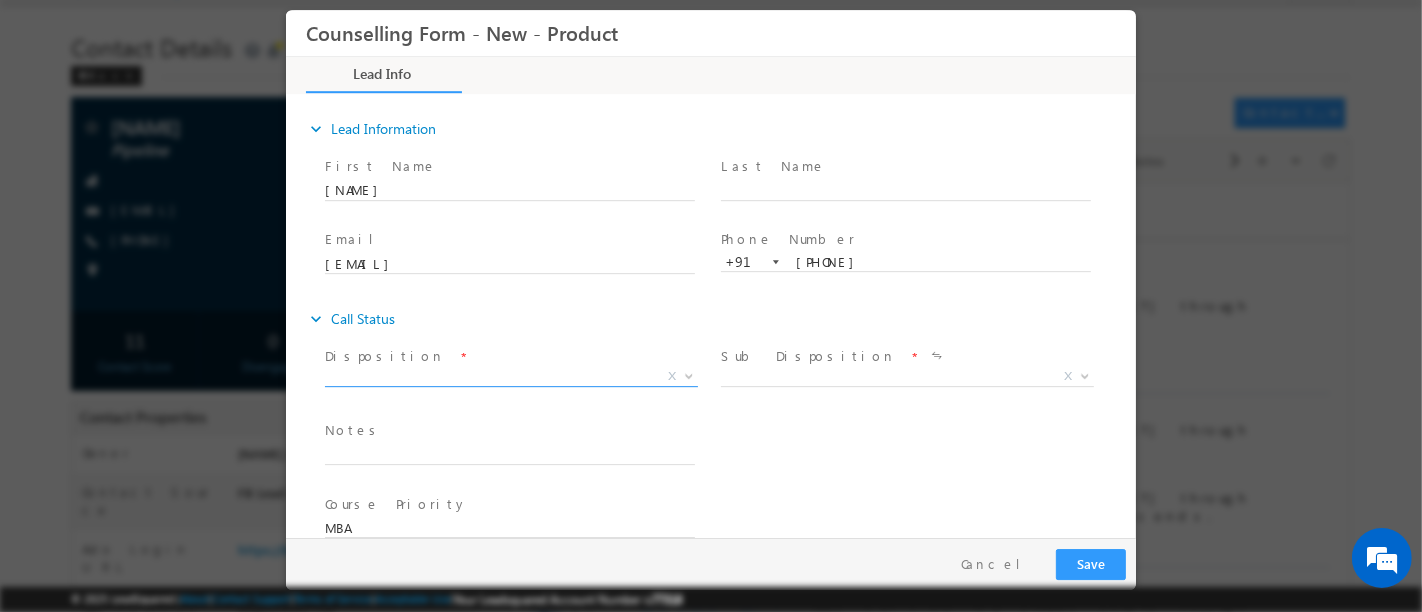 click on "X" at bounding box center (510, 377) 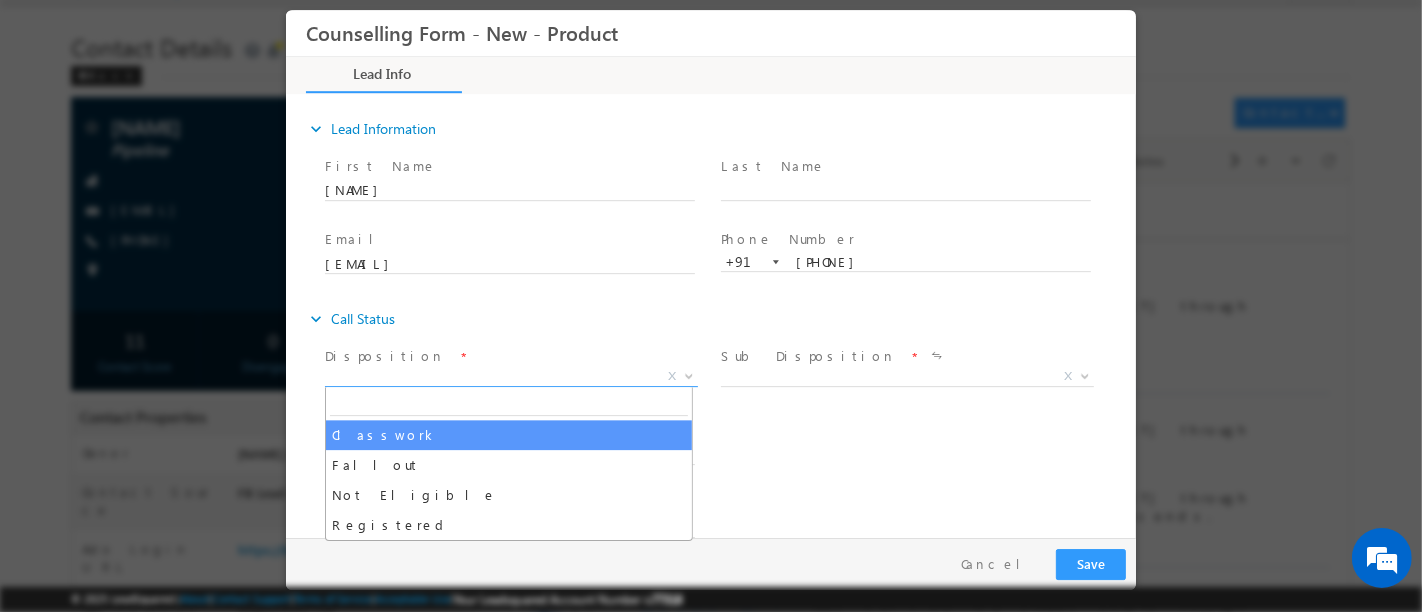 click on "Follow Up Date
*
Notes
*" at bounding box center [727, 453] 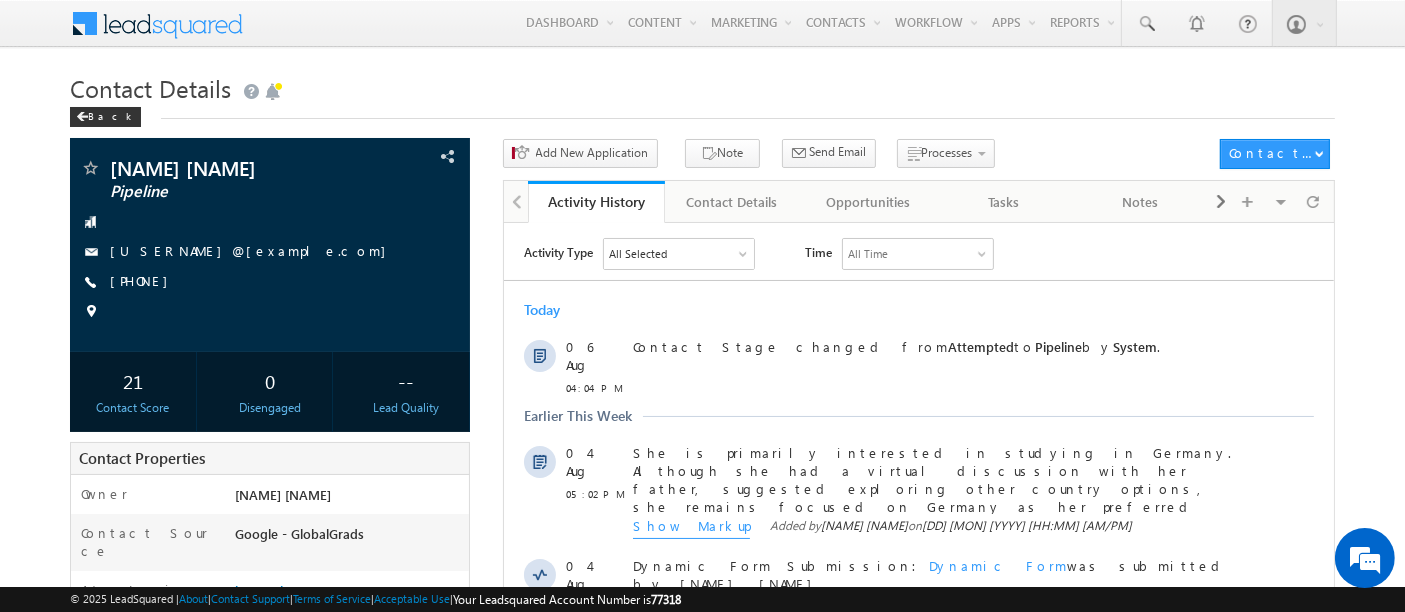 scroll, scrollTop: 0, scrollLeft: 0, axis: both 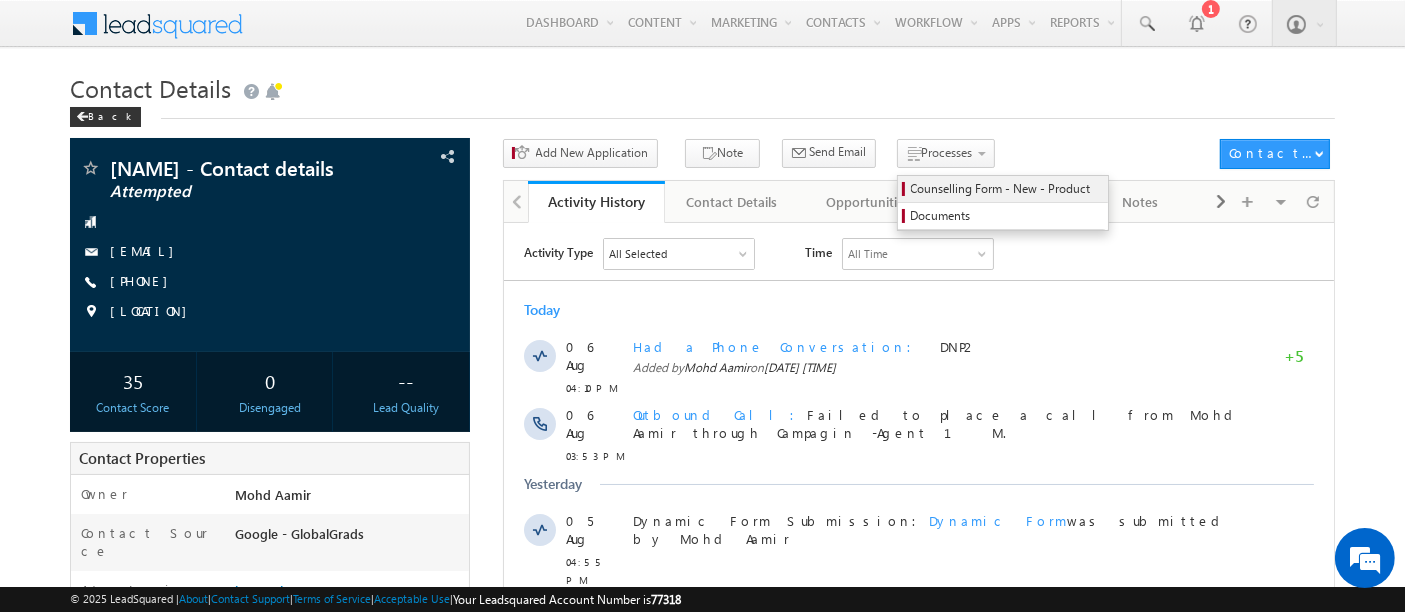 click on "Counselling Form - New - Product" at bounding box center [1006, 189] 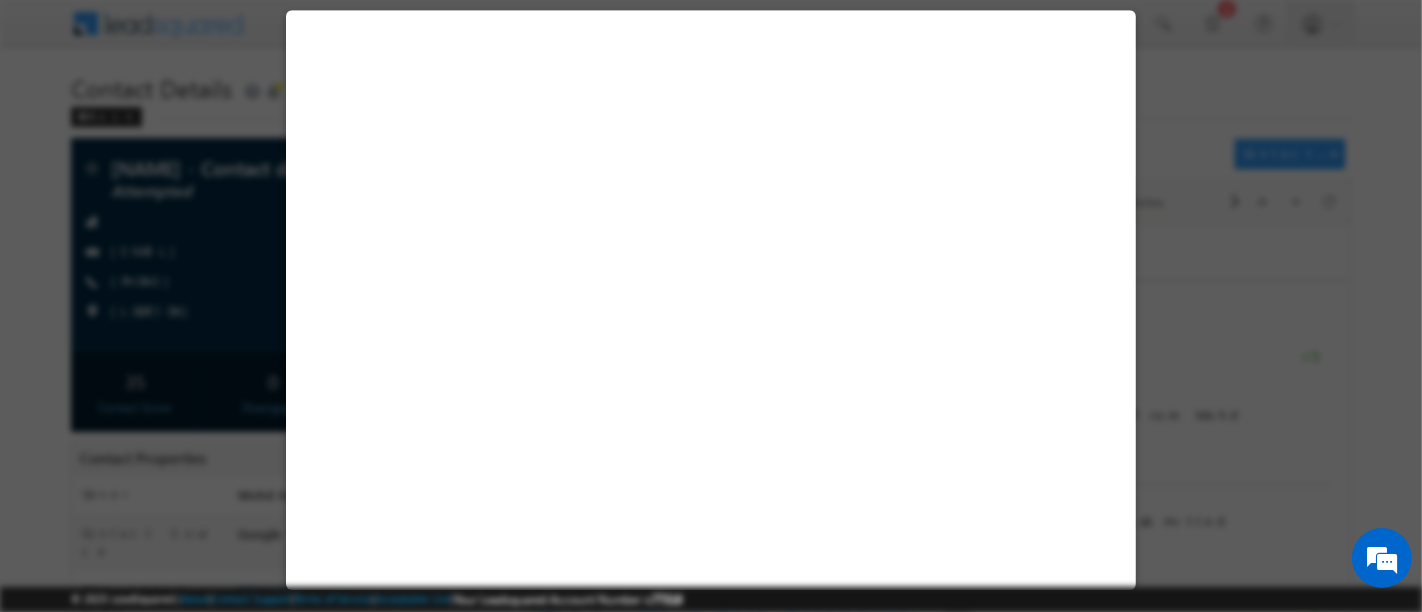 select on "Attempted" 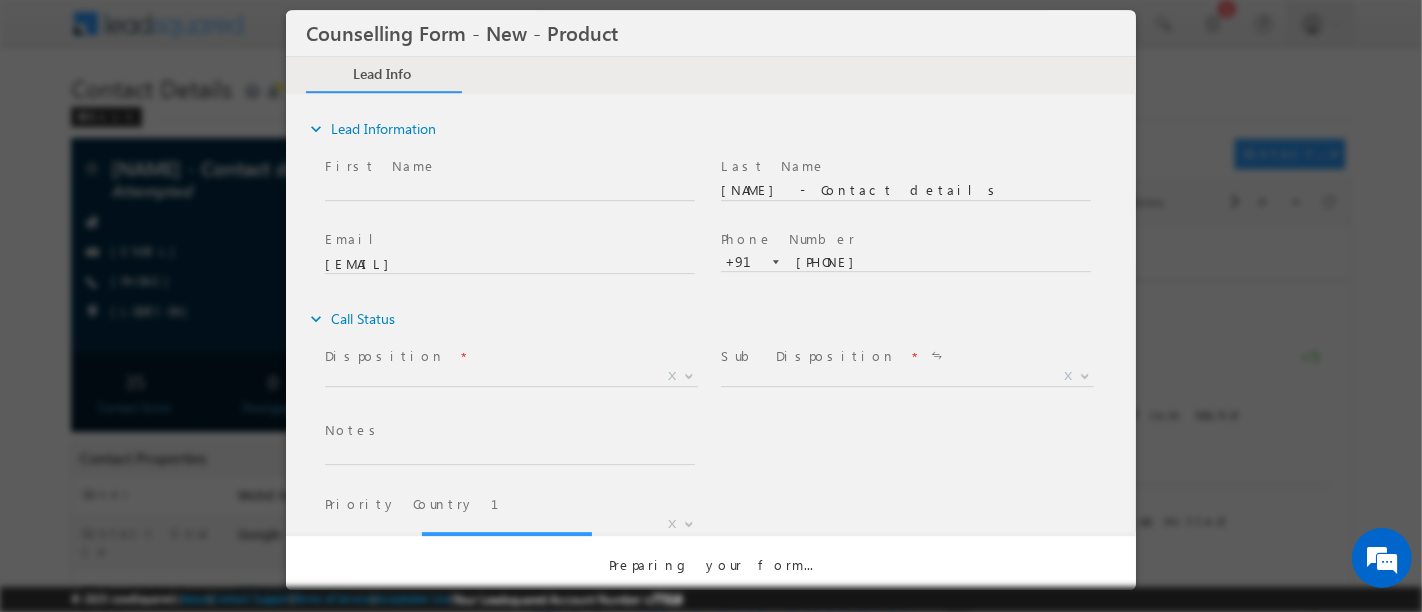 scroll, scrollTop: 0, scrollLeft: 0, axis: both 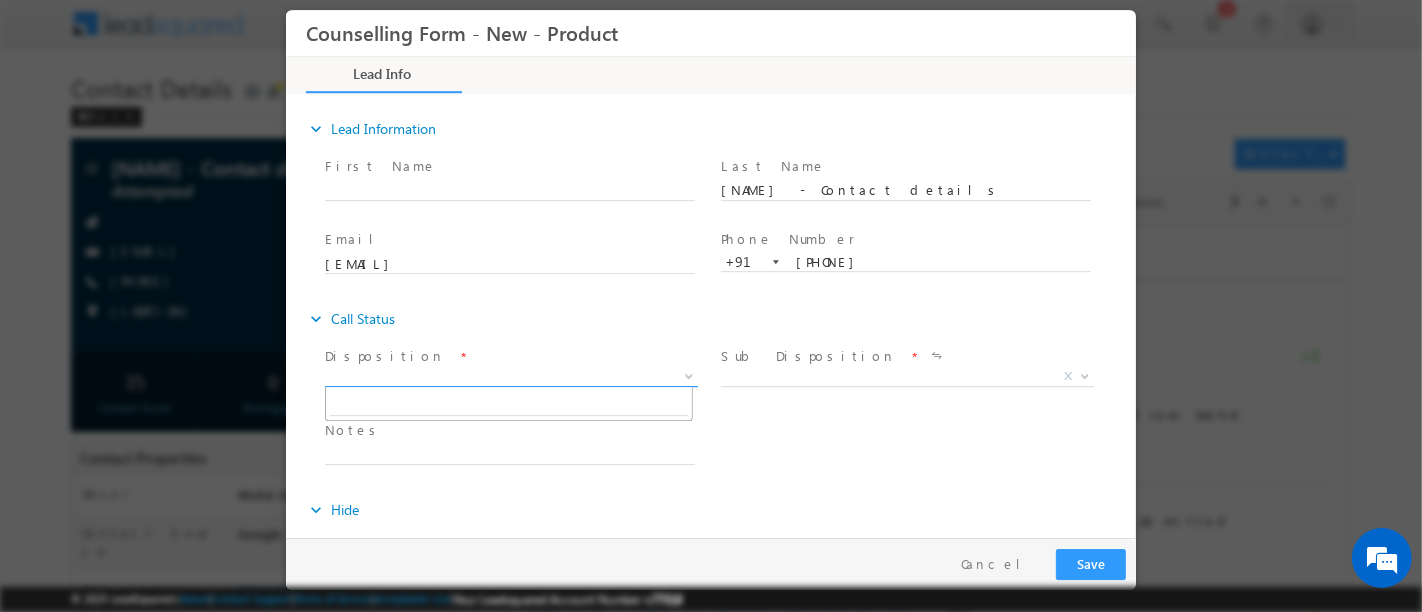 click on "X" at bounding box center (510, 377) 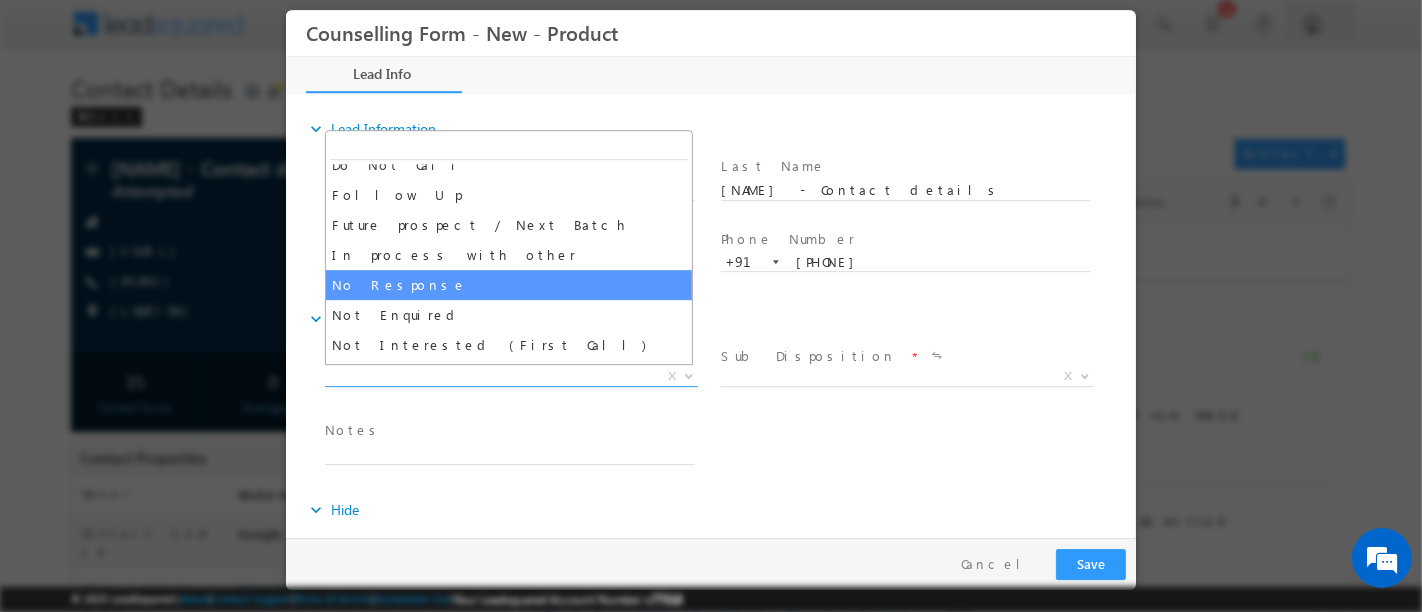 scroll, scrollTop: 22, scrollLeft: 0, axis: vertical 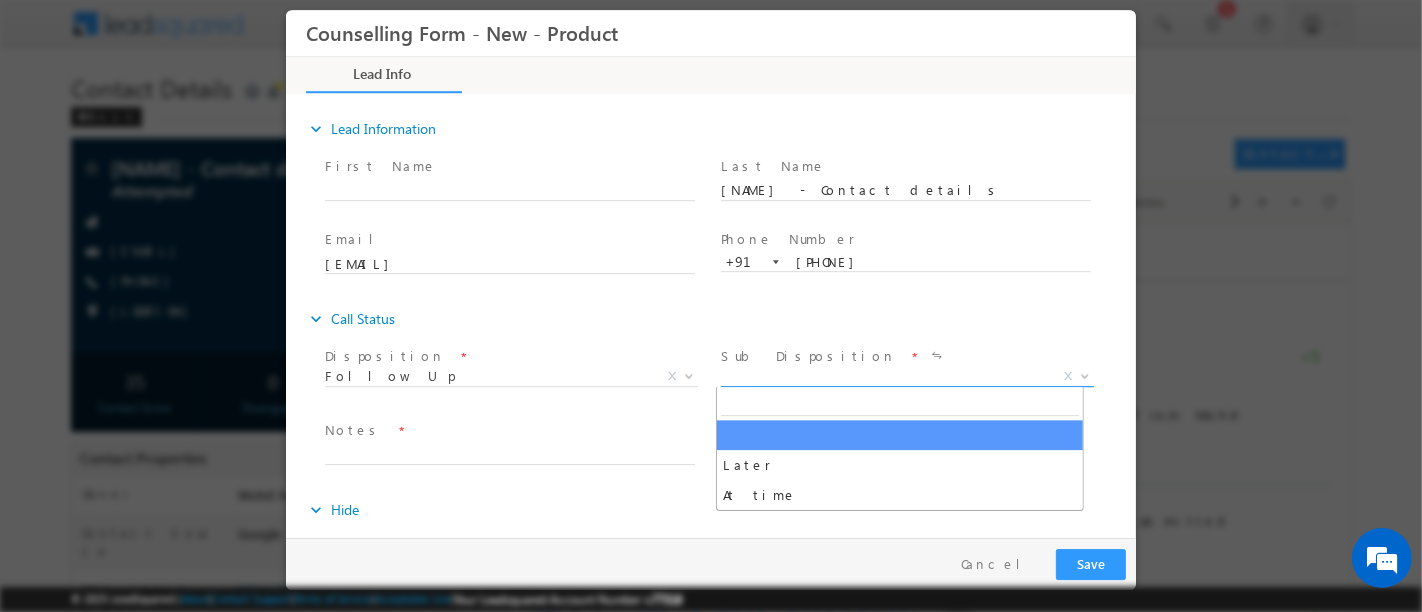 click on "X" at bounding box center [906, 377] 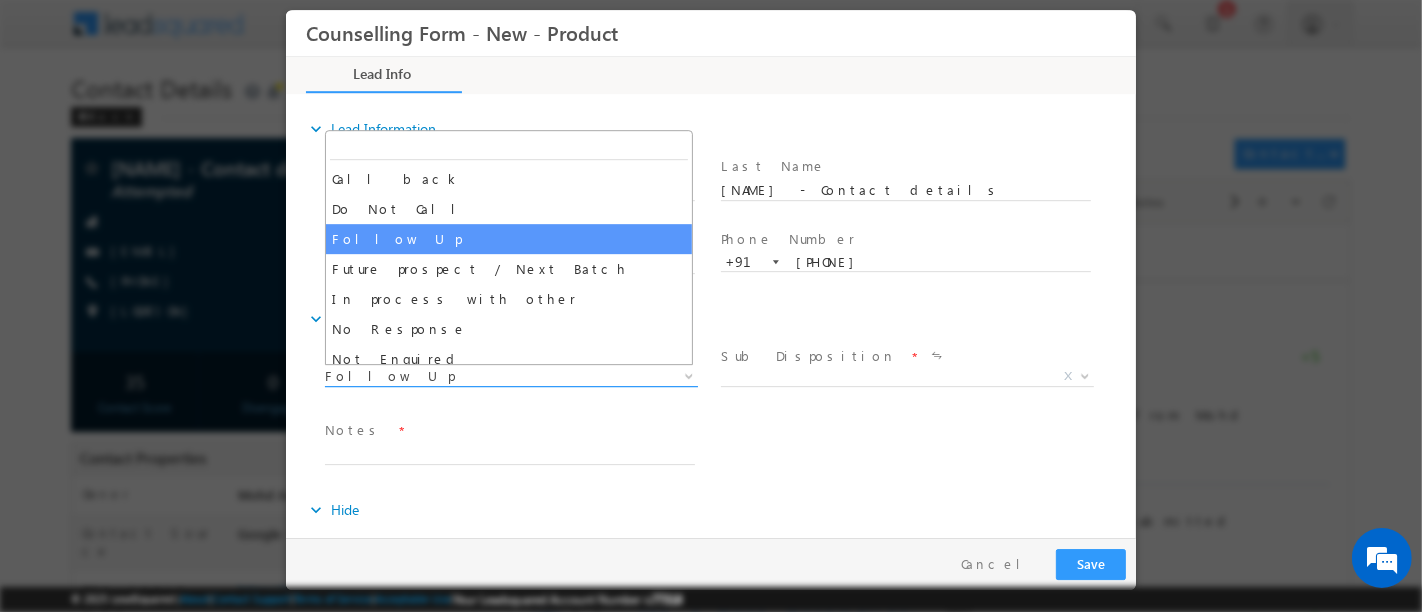 click on "Follow Up" at bounding box center (486, 376) 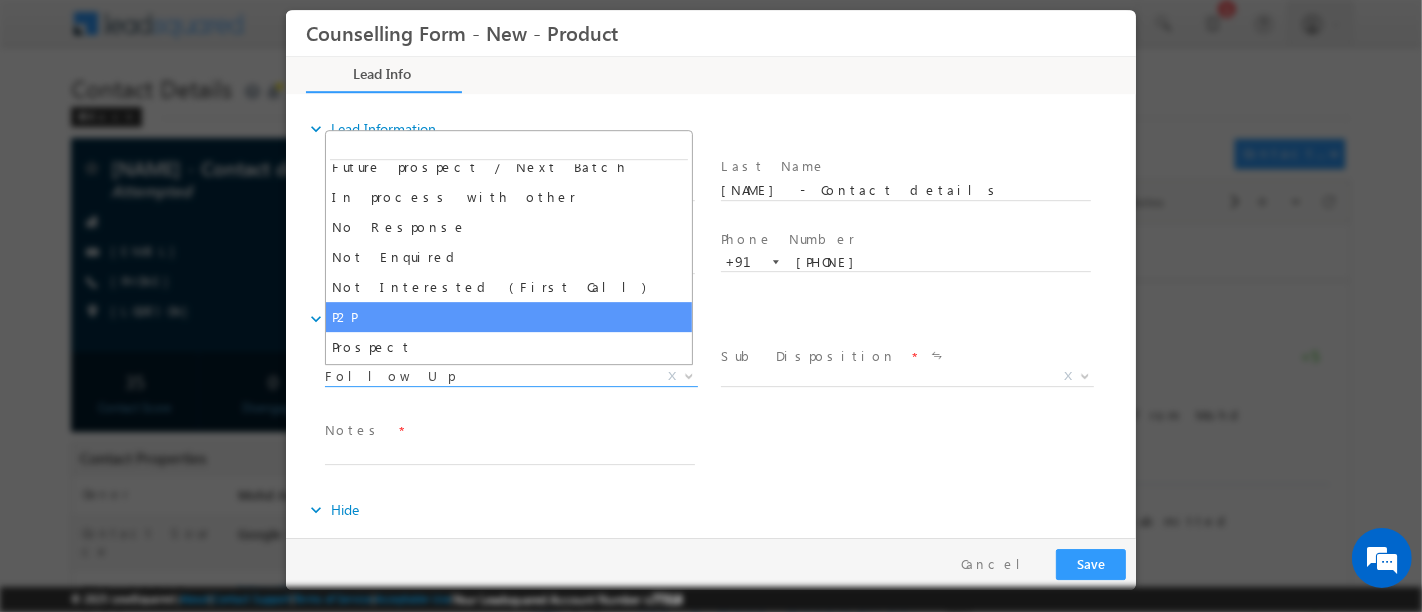 scroll, scrollTop: 129, scrollLeft: 0, axis: vertical 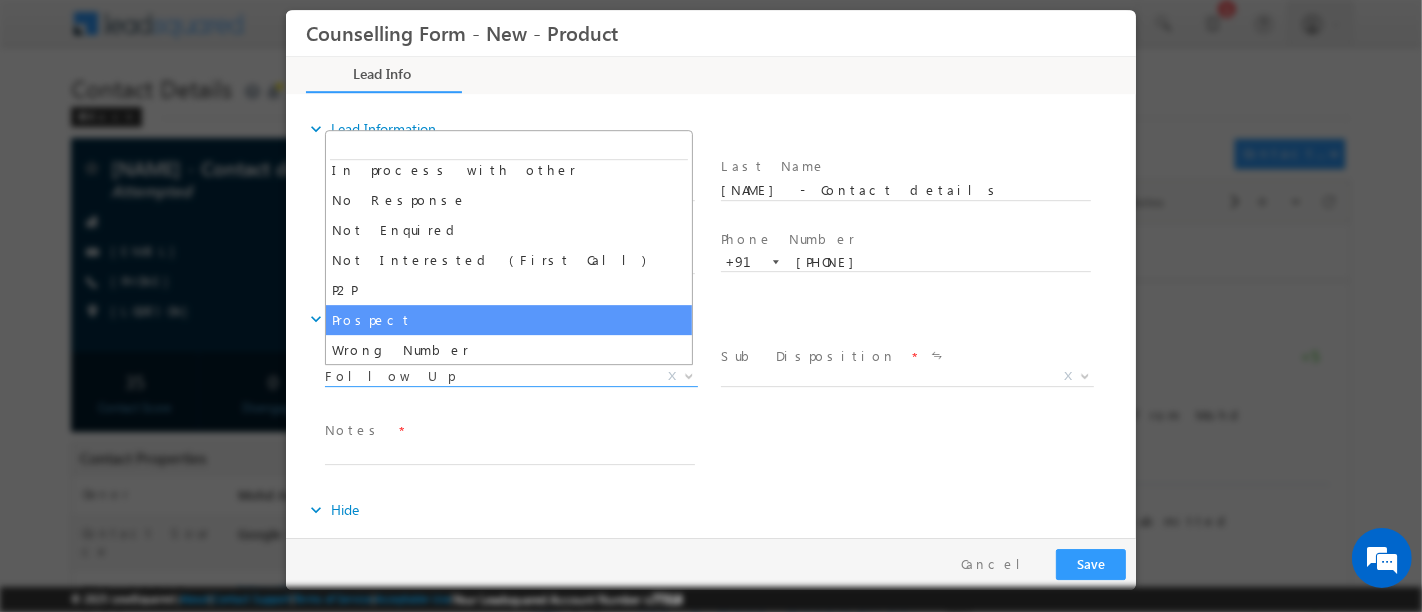 select on "Prospect" 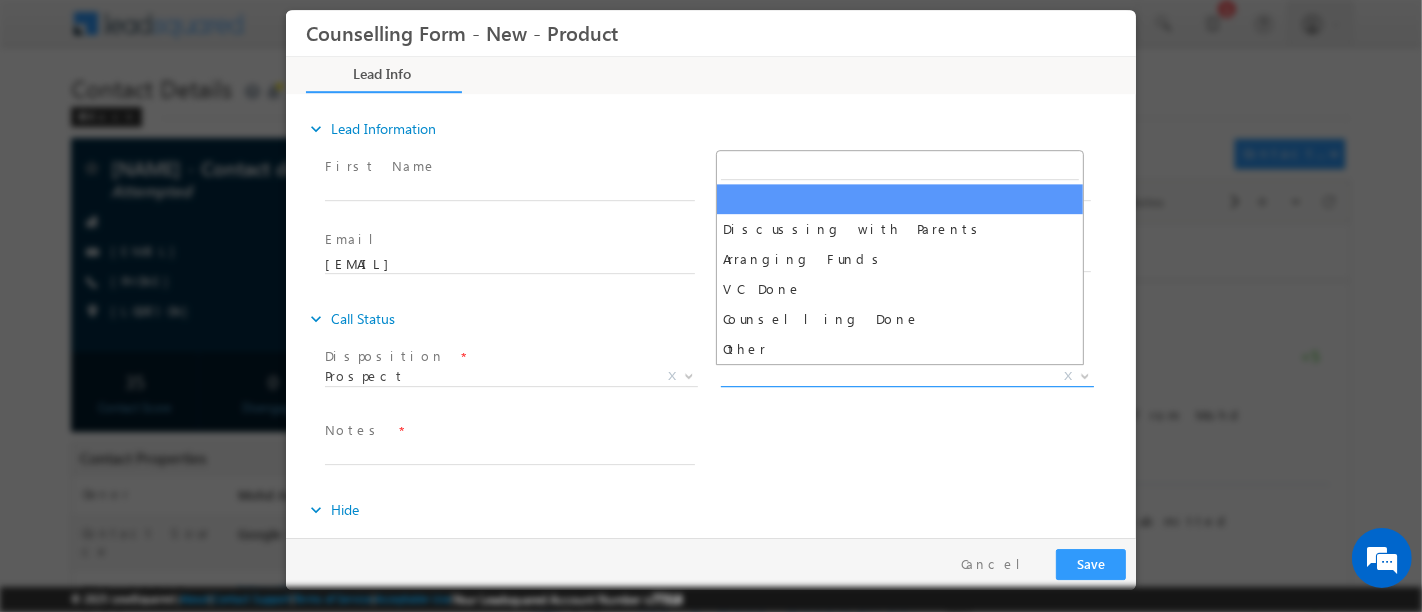 click on "X" at bounding box center [906, 377] 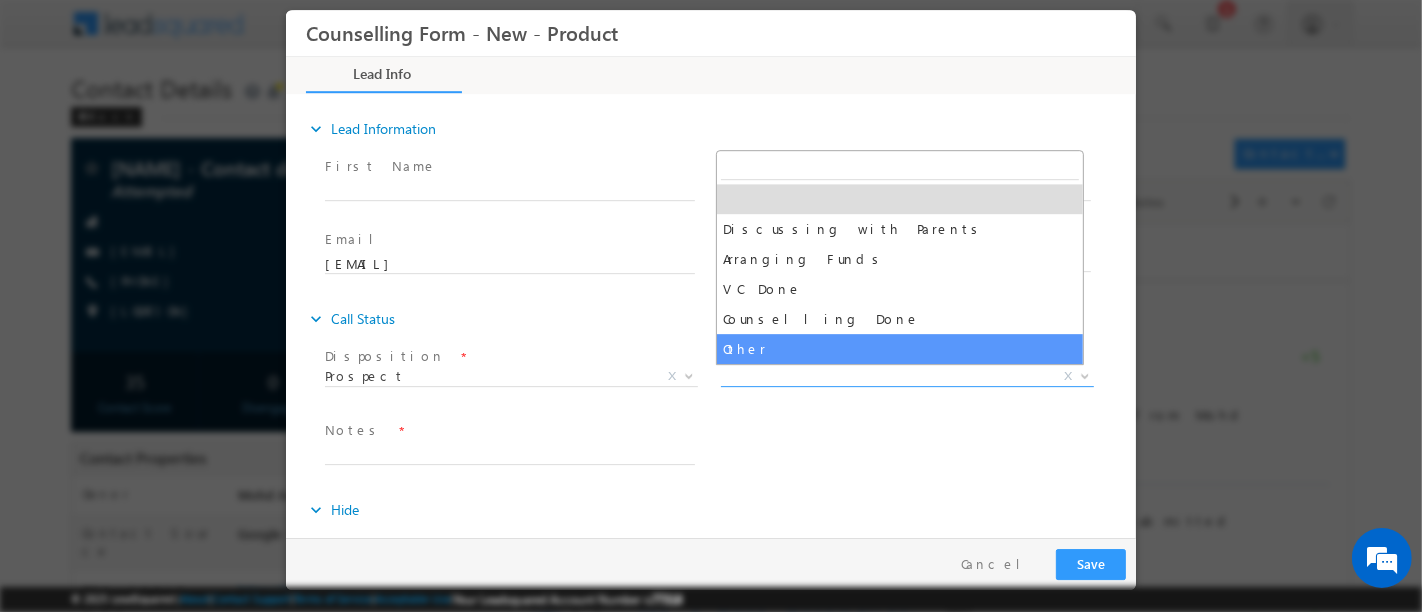 select on "Other" 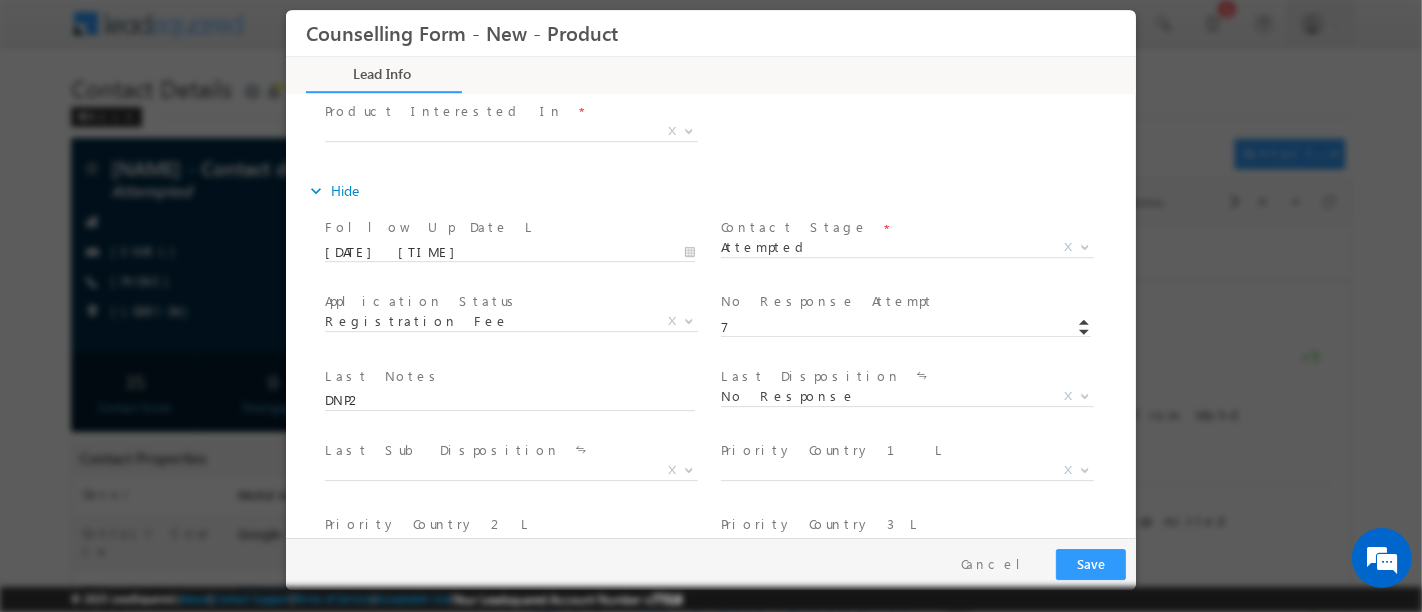 scroll, scrollTop: 395, scrollLeft: 0, axis: vertical 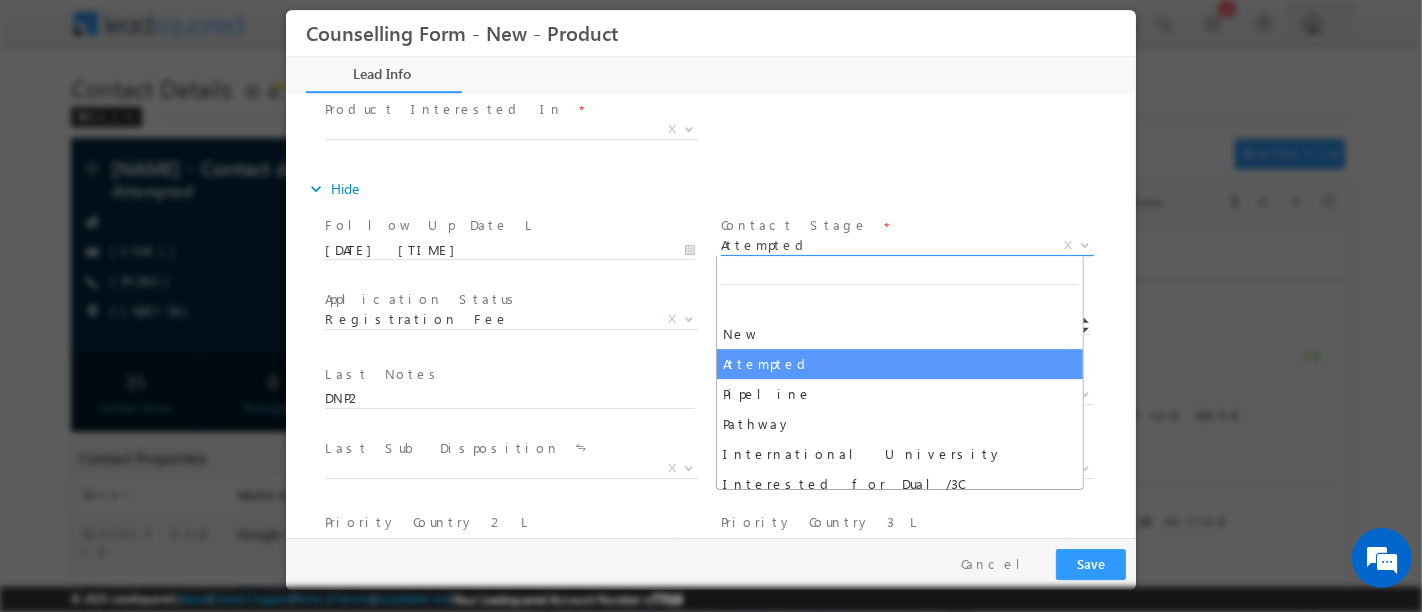 click on "Attempted" at bounding box center (882, 245) 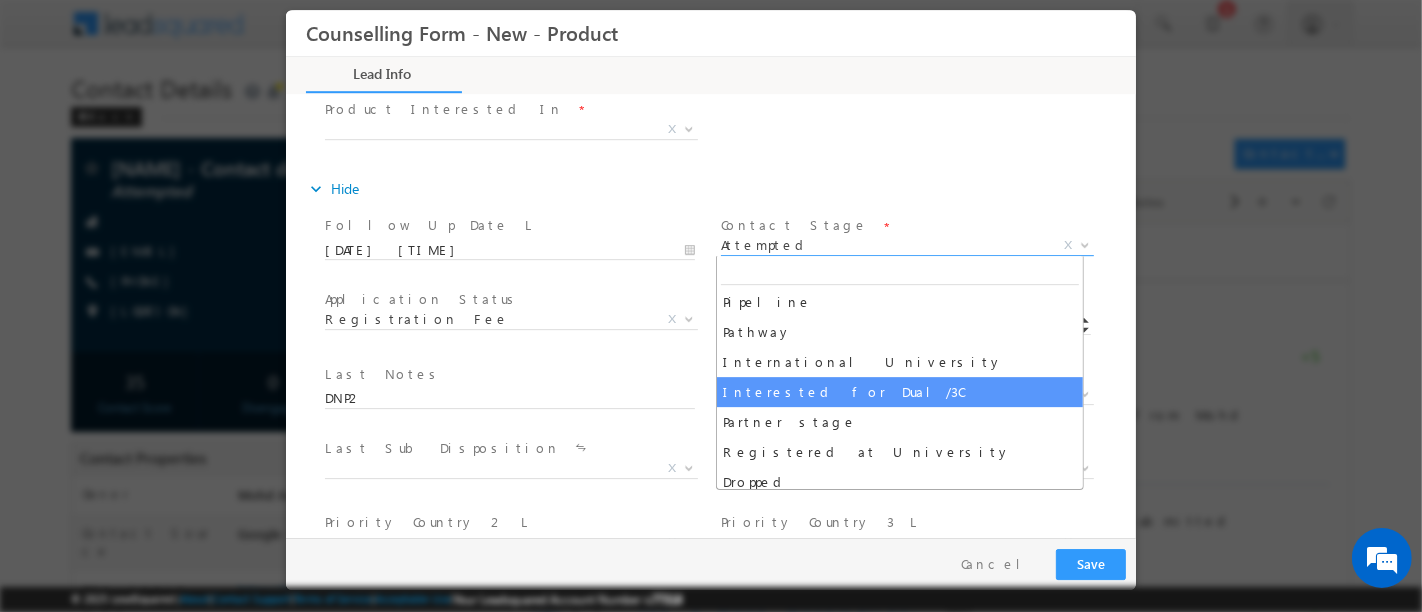 scroll, scrollTop: 129, scrollLeft: 0, axis: vertical 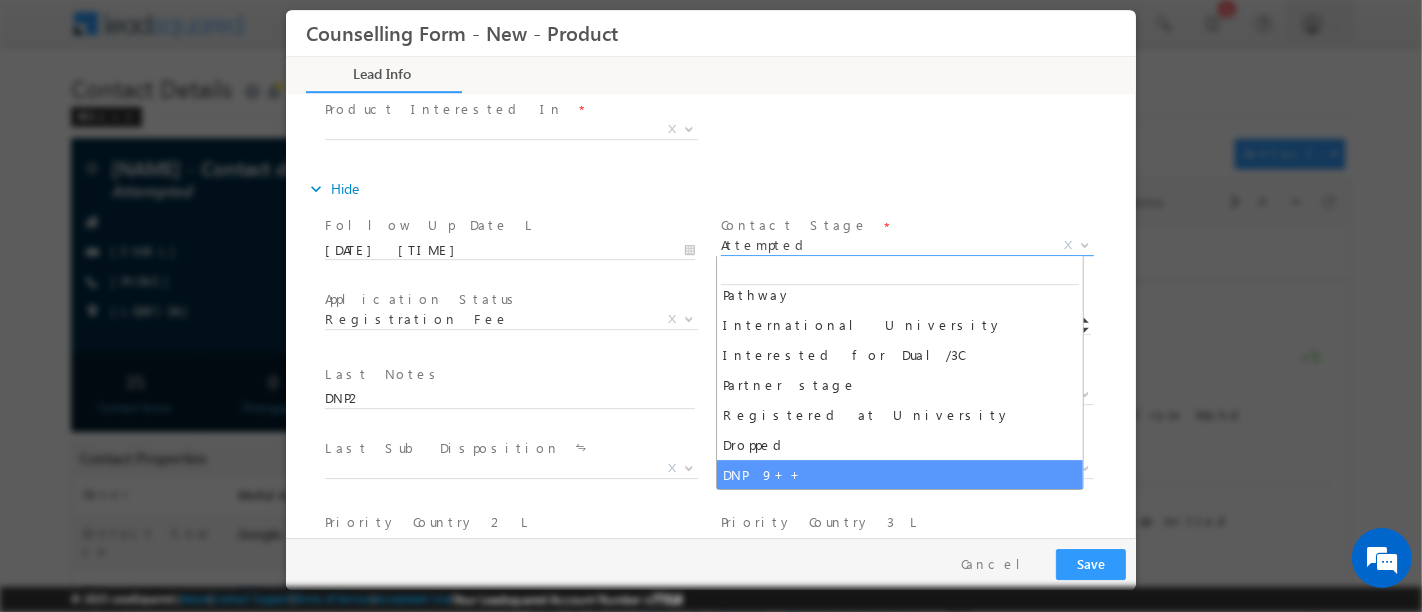 select on "DNP 9++" 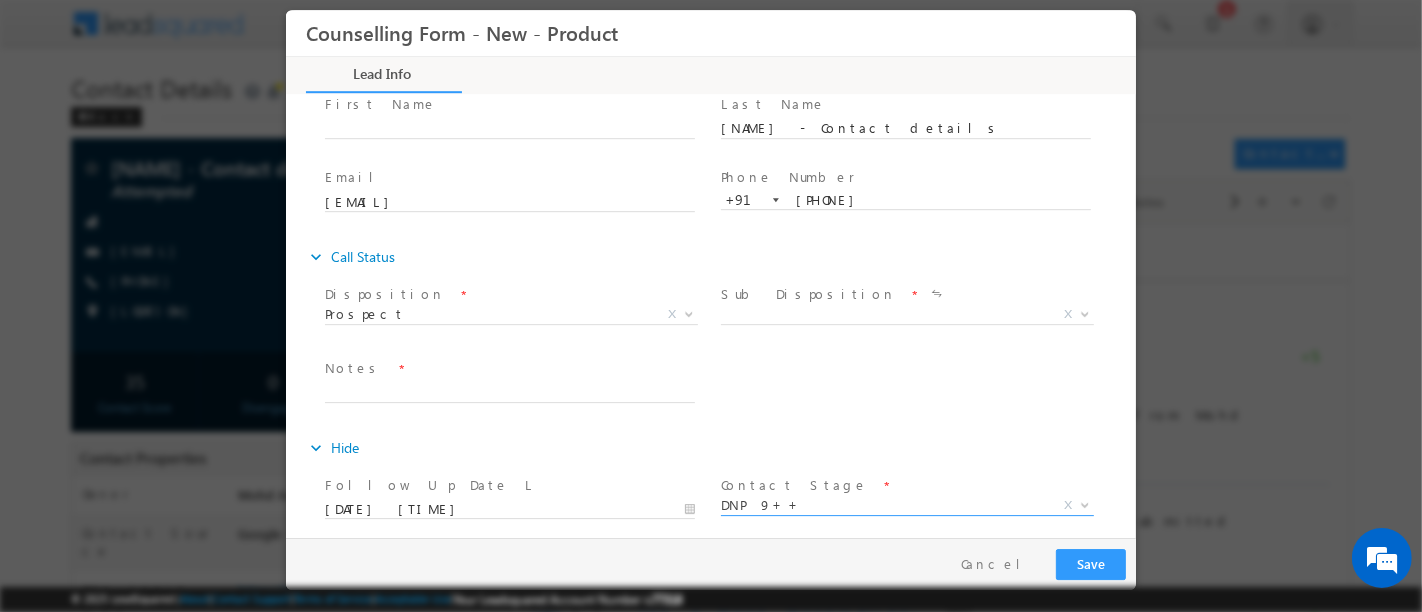 scroll, scrollTop: 61, scrollLeft: 0, axis: vertical 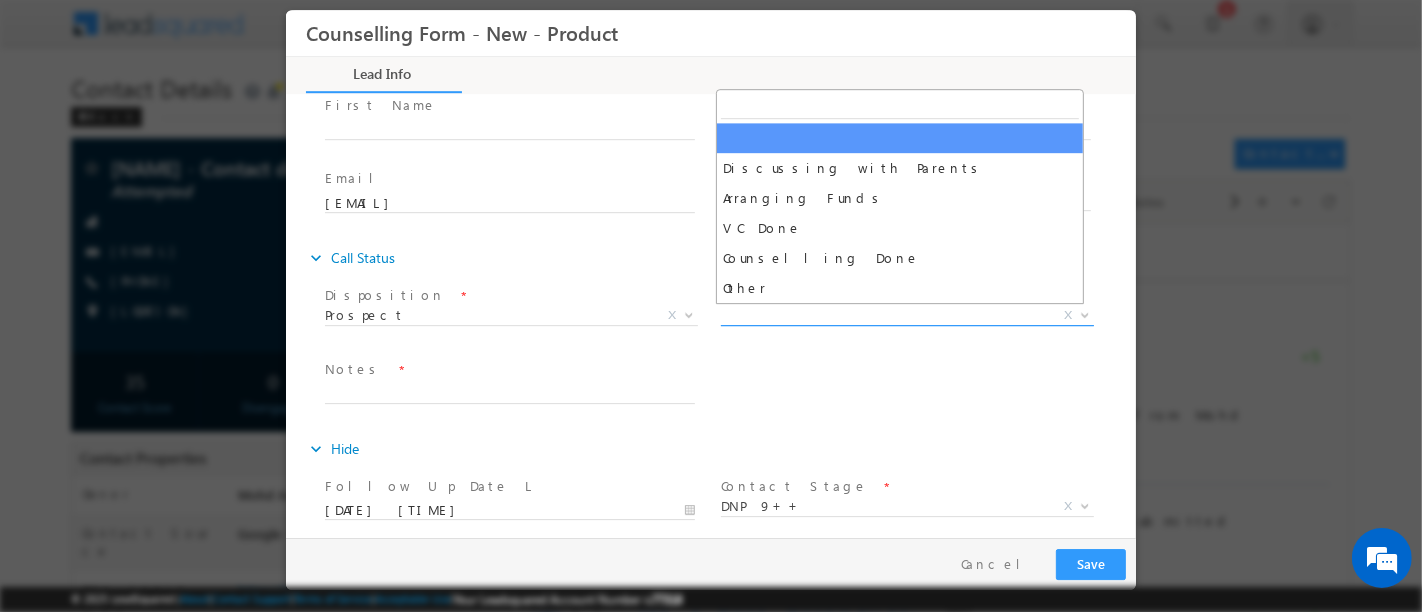 click on "X" at bounding box center [906, 316] 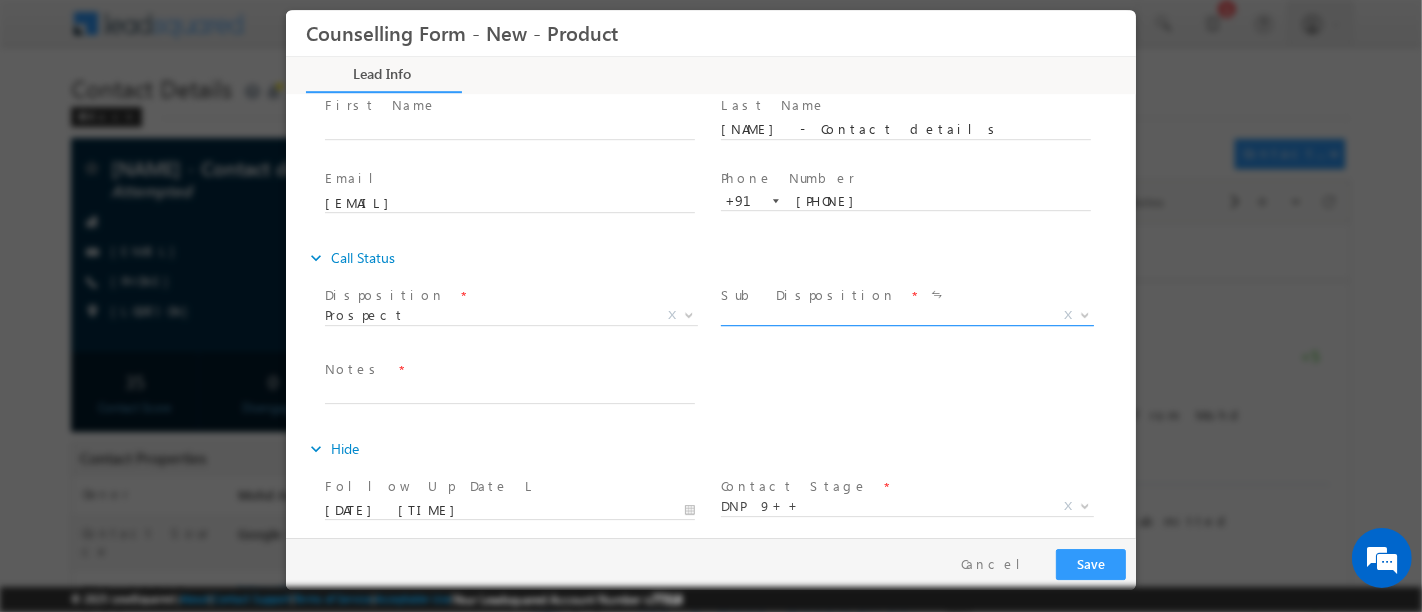 click on "X" at bounding box center (906, 316) 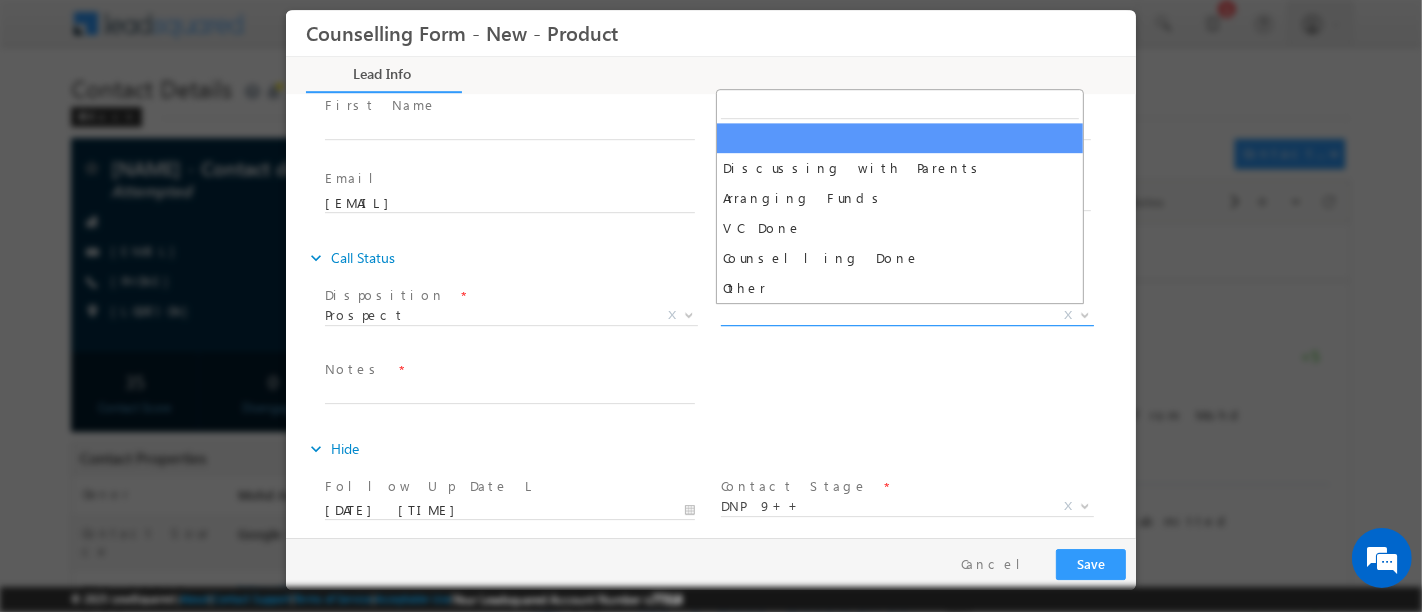 click on "X" at bounding box center [906, 316] 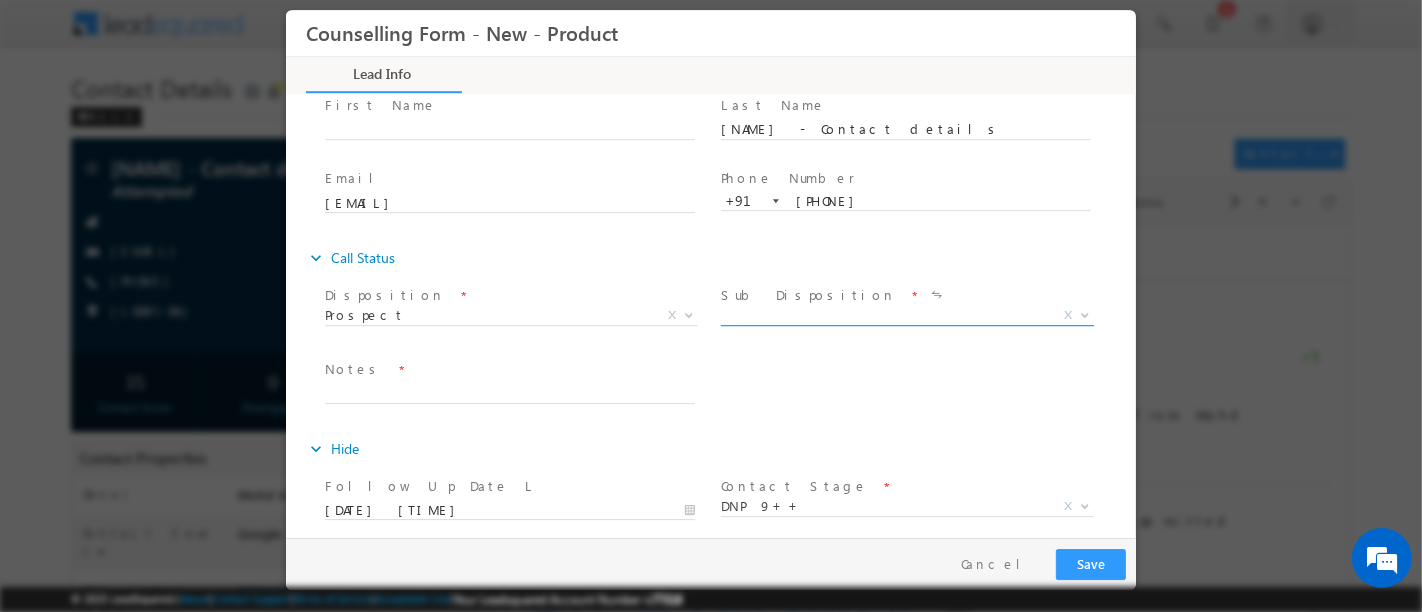 click on "X" at bounding box center (906, 316) 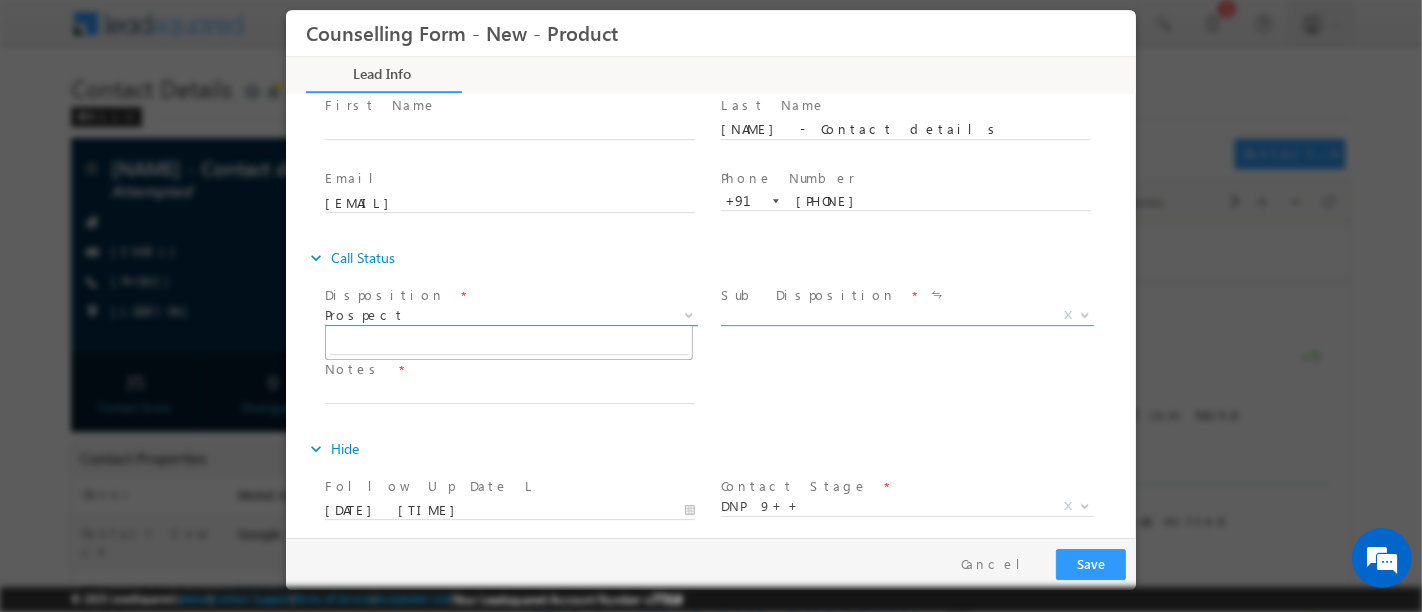 click on "Prospect" at bounding box center (486, 315) 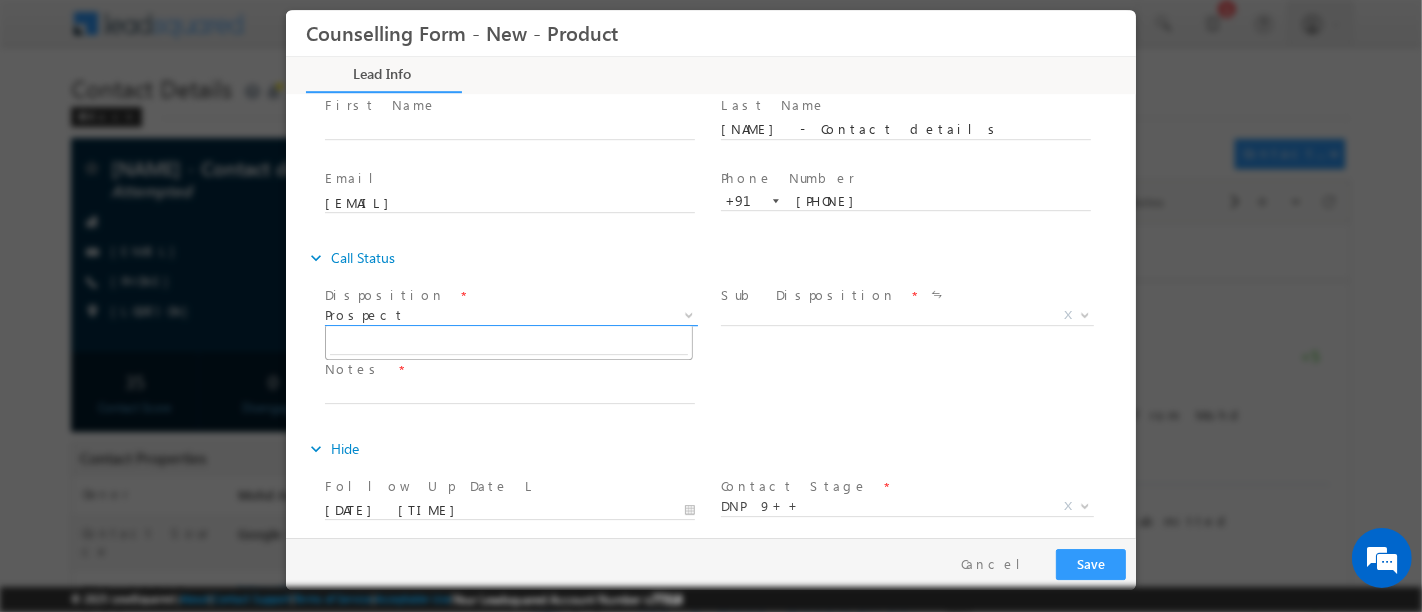 scroll, scrollTop: 160, scrollLeft: 0, axis: vertical 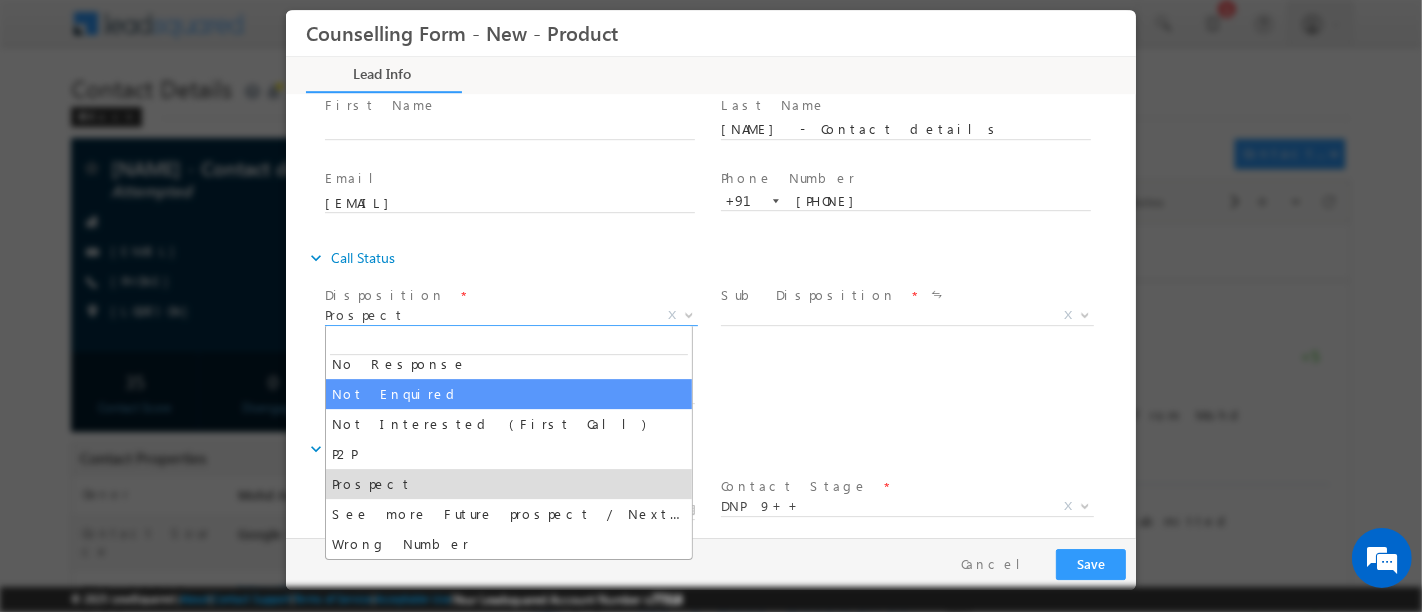 select on "Not Enquired" 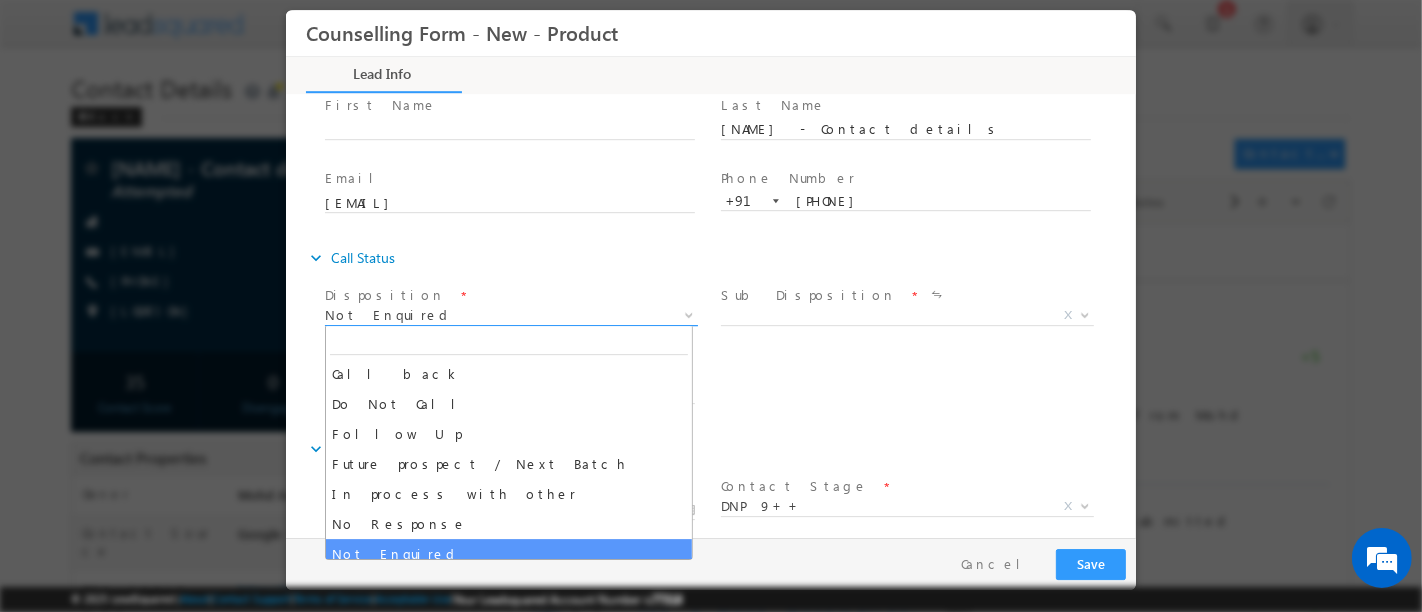 click on "Not Enquired" at bounding box center (486, 315) 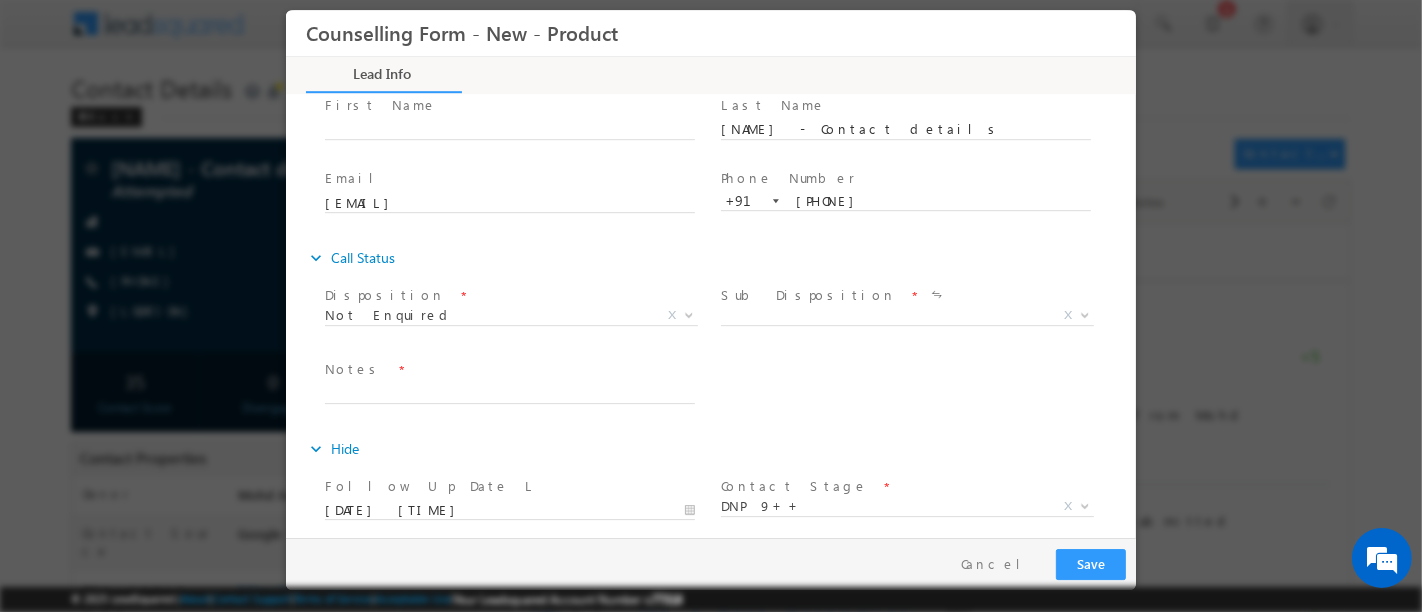 click on "Follow Up Date
*
Notes
*" at bounding box center (727, 392) 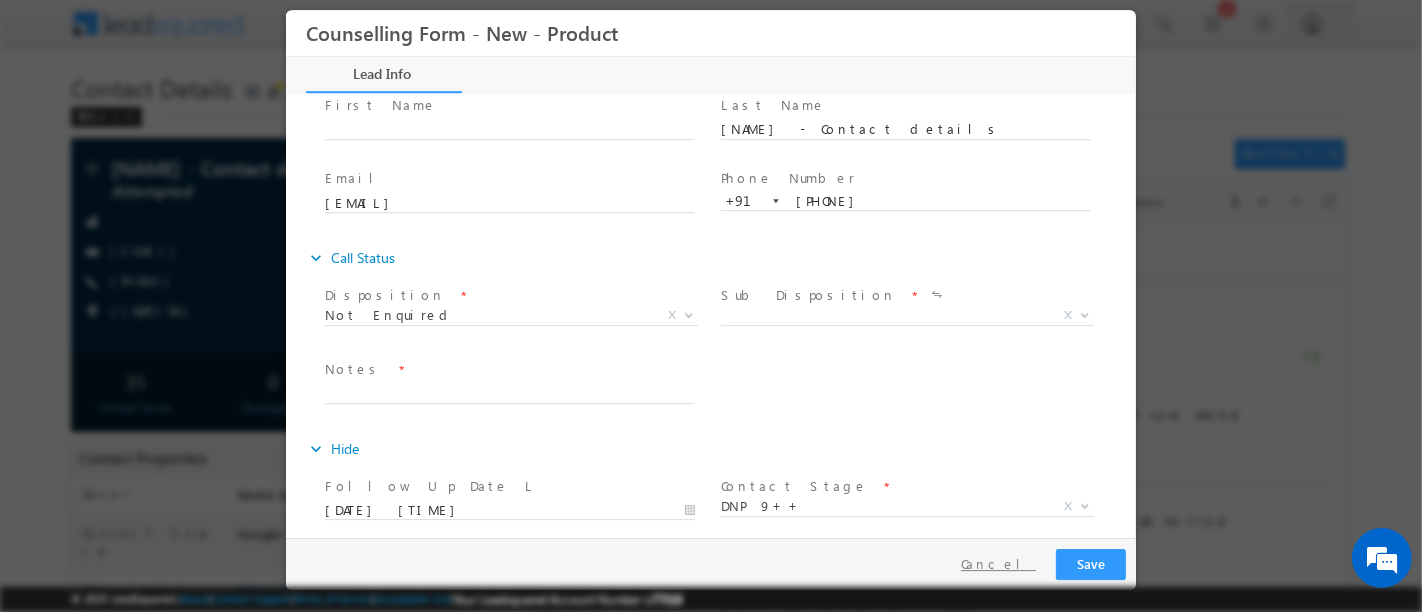 click on "Cancel" at bounding box center [997, 564] 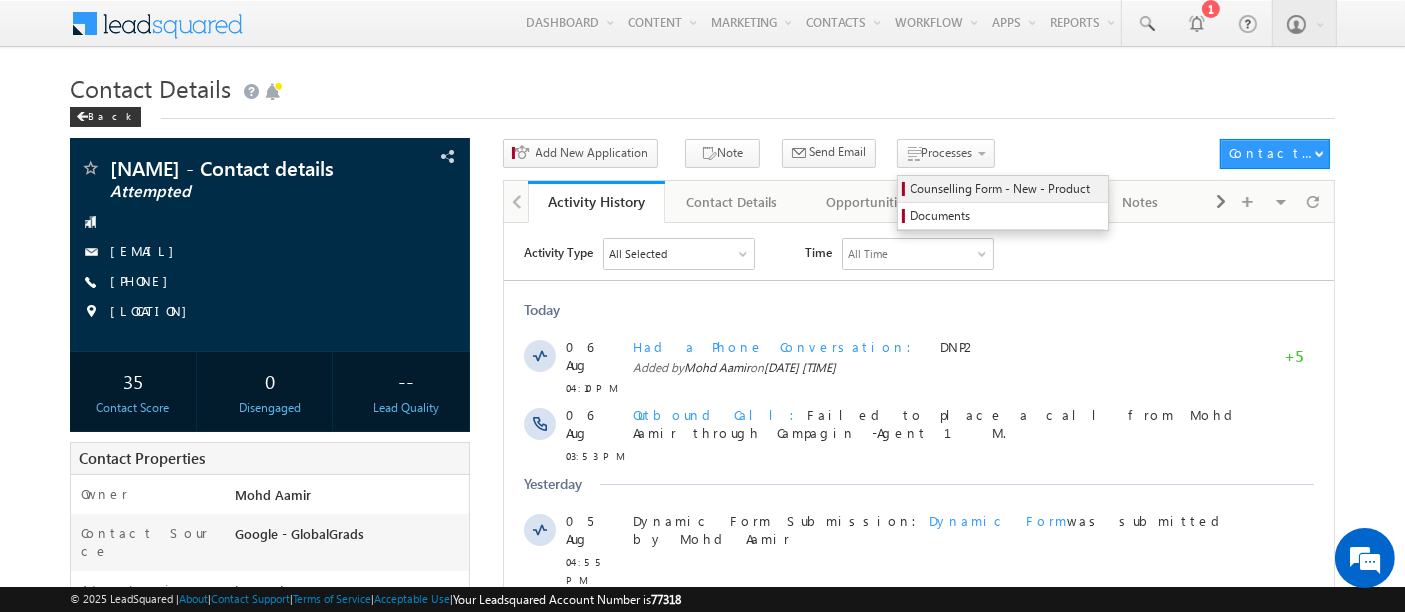click on "Counselling Form - New - Product" at bounding box center [1006, 189] 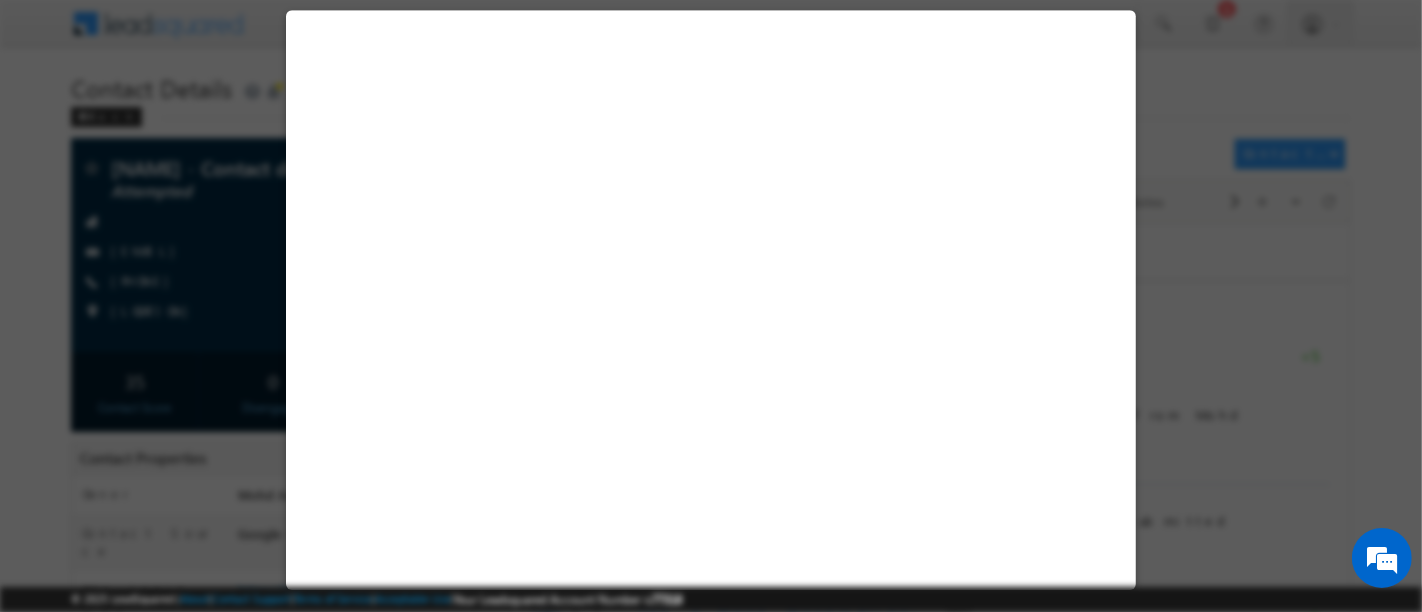 select on "Attempted" 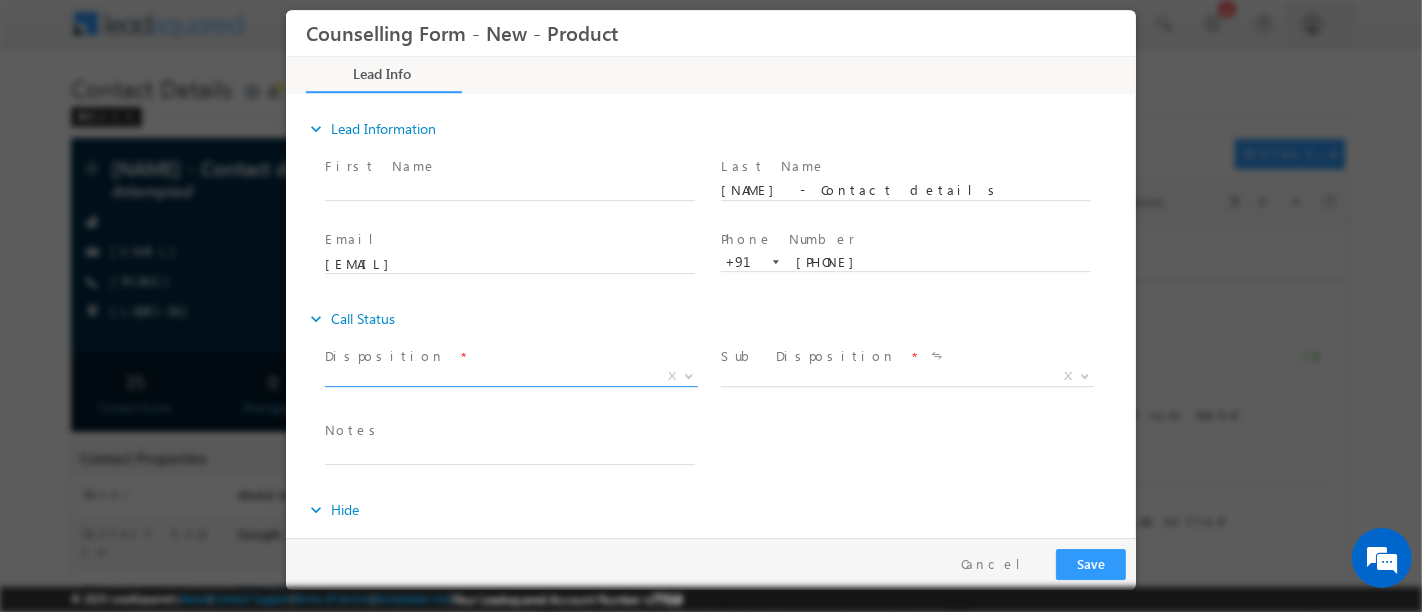 scroll, scrollTop: 0, scrollLeft: 0, axis: both 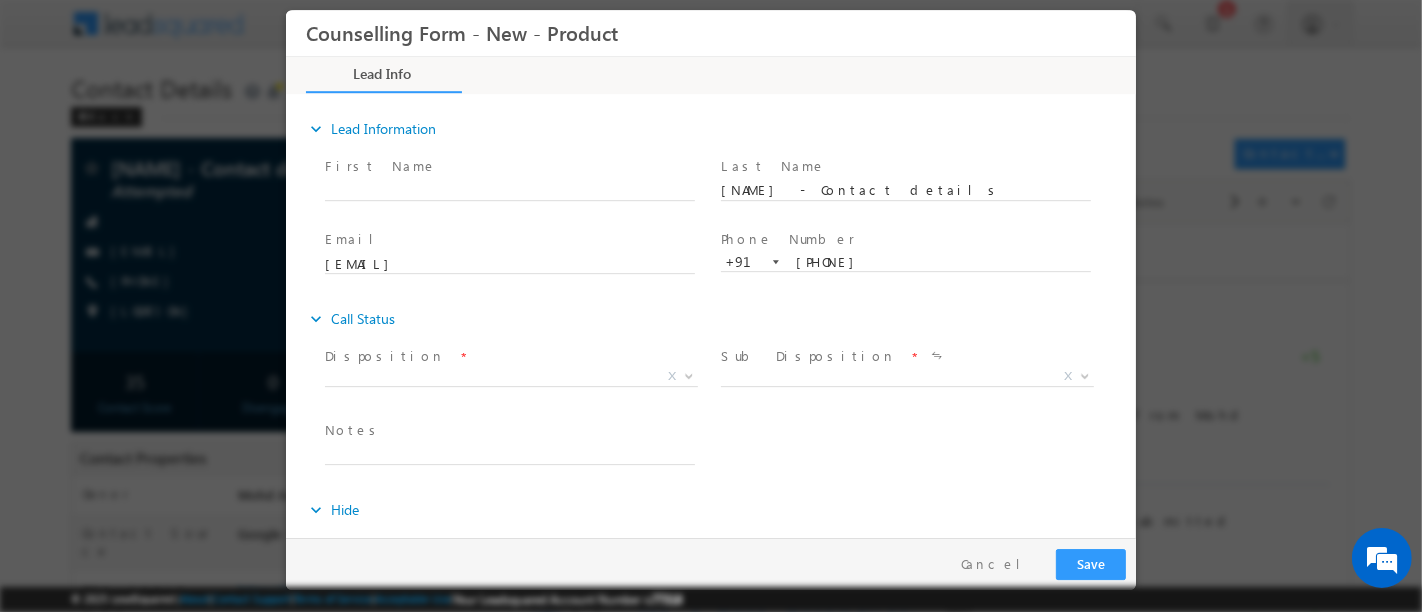 click on "Disposition
*" at bounding box center (508, 357) 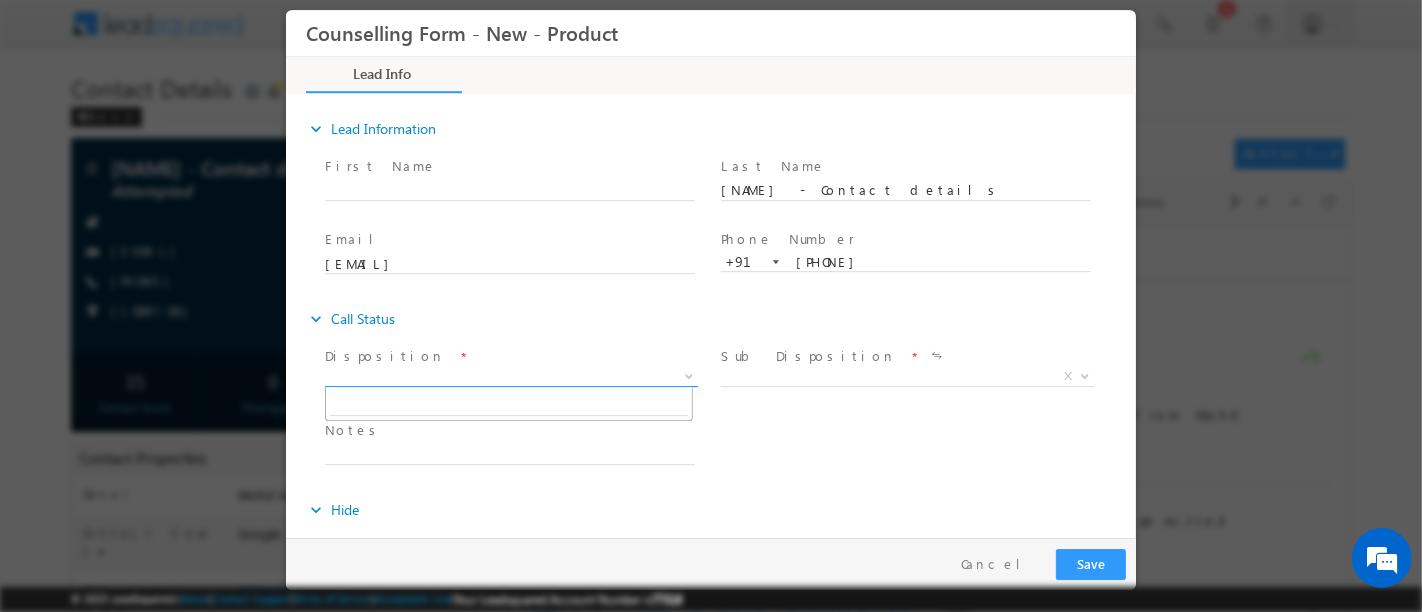 click on "X" at bounding box center (510, 377) 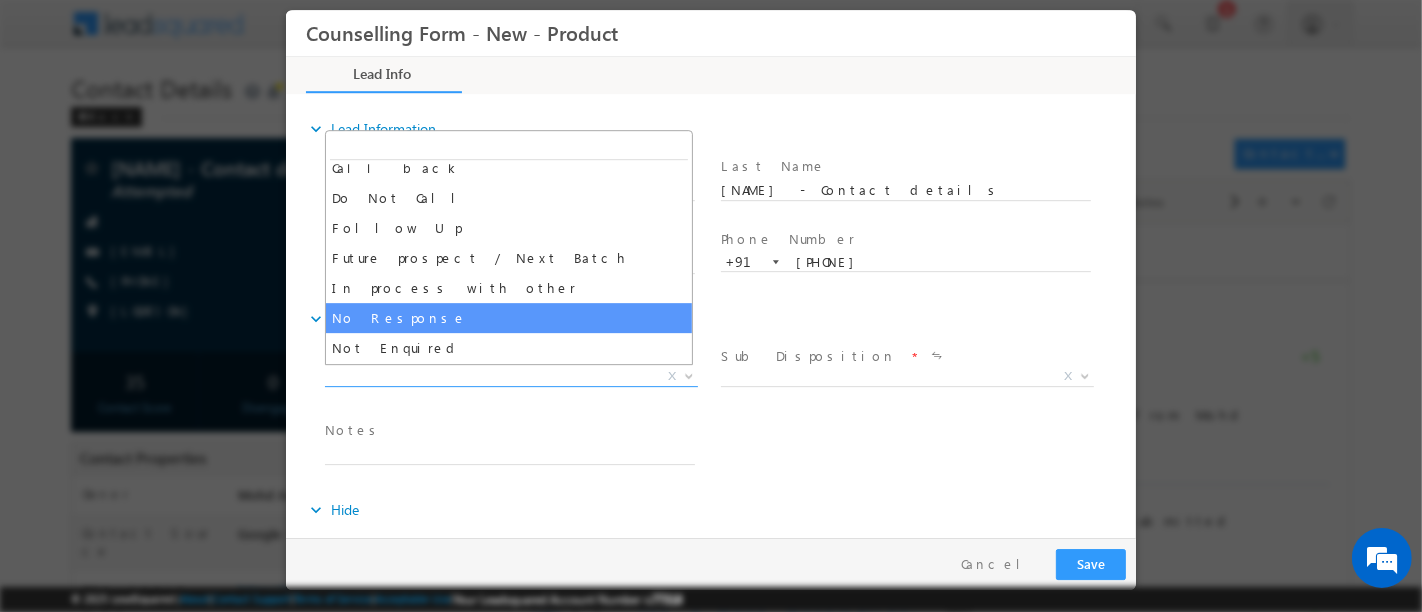 scroll, scrollTop: 0, scrollLeft: 0, axis: both 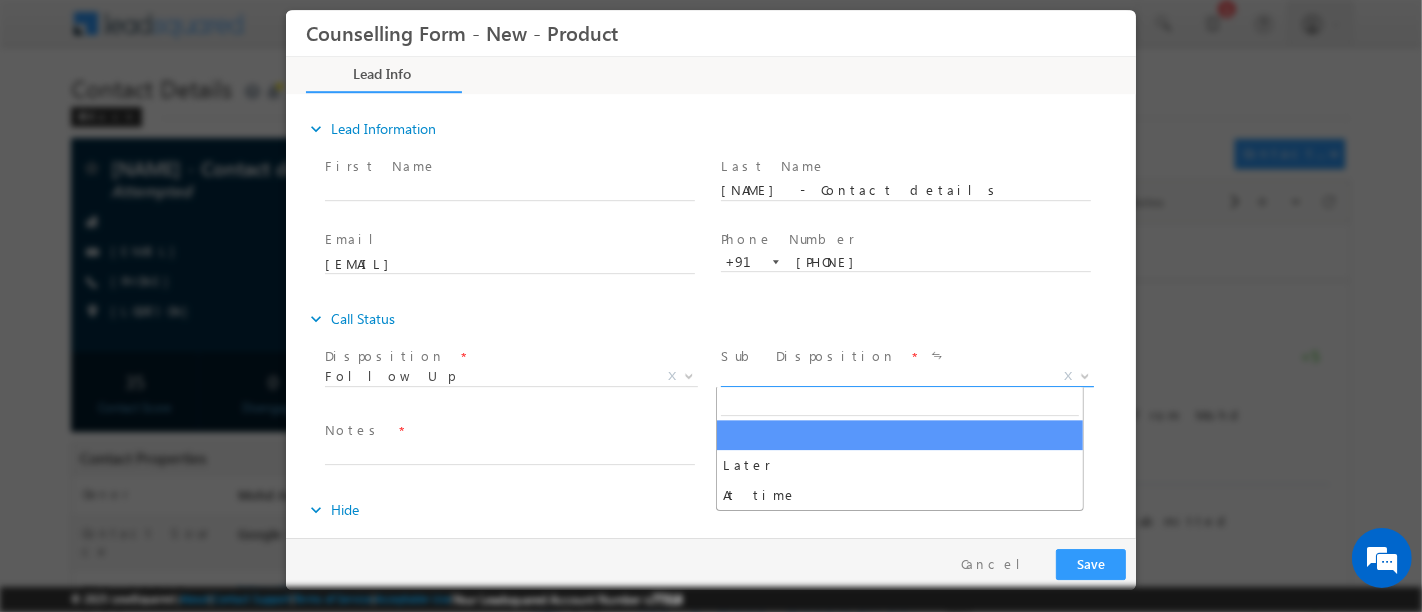 click on "X" at bounding box center [906, 377] 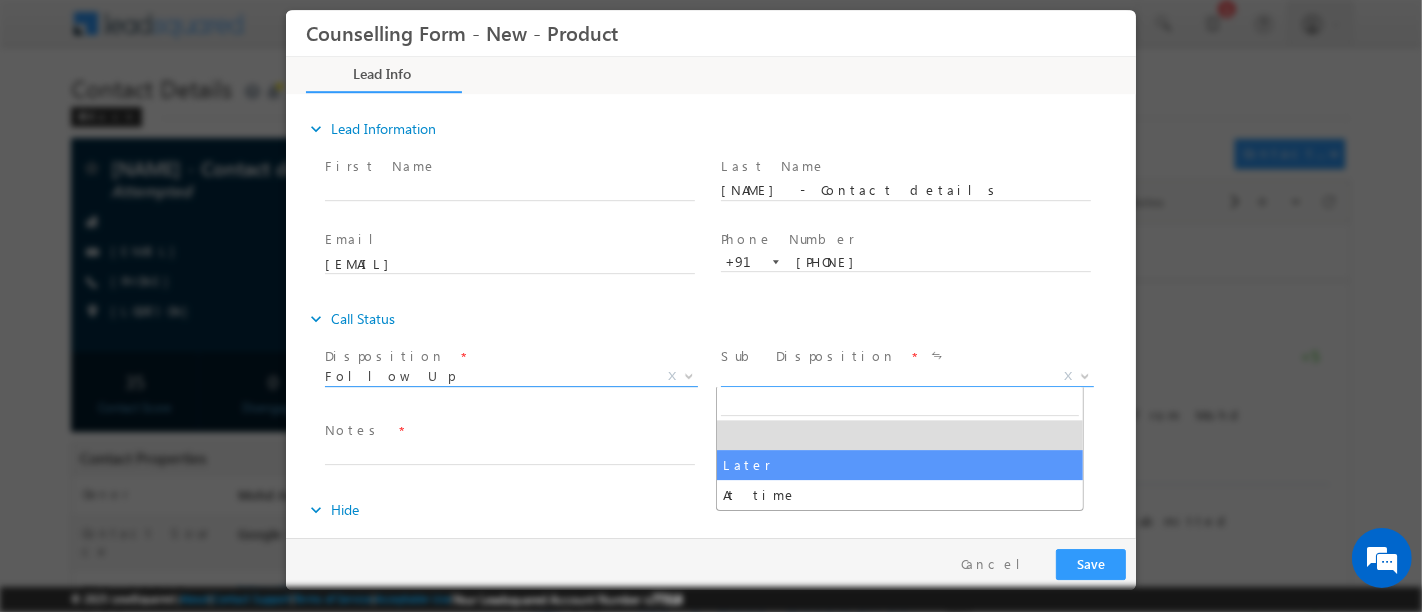 click on "Follow Up" at bounding box center [486, 376] 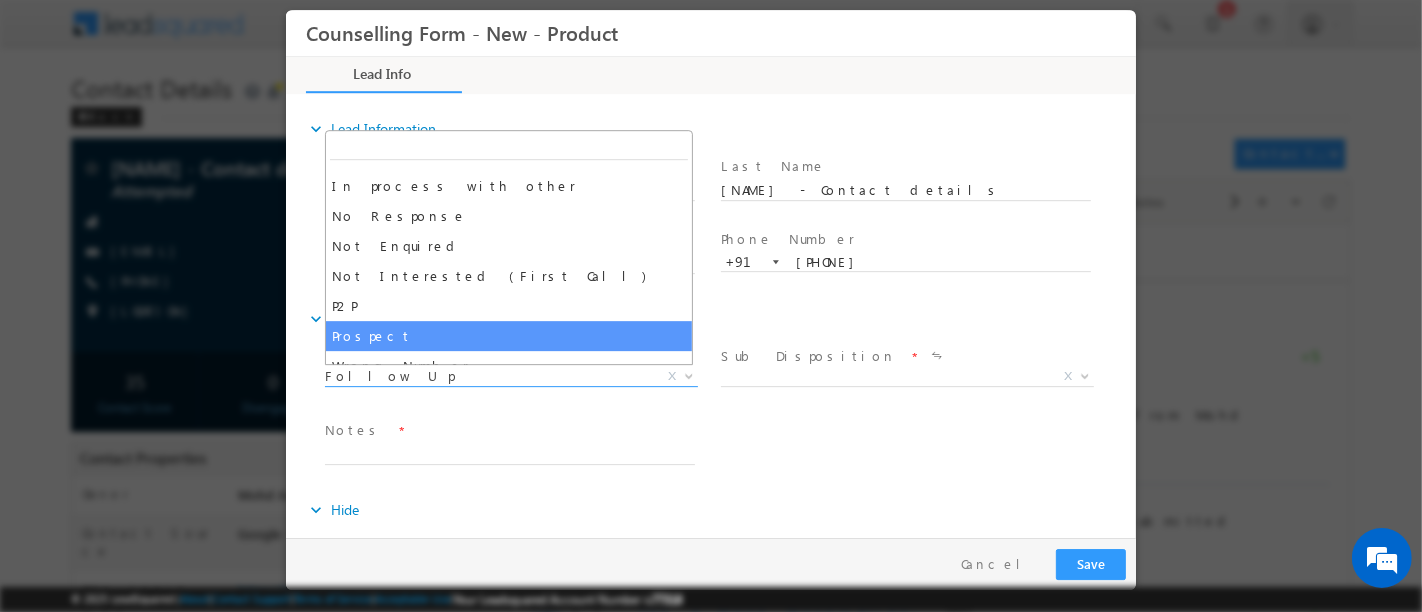 scroll, scrollTop: 129, scrollLeft: 0, axis: vertical 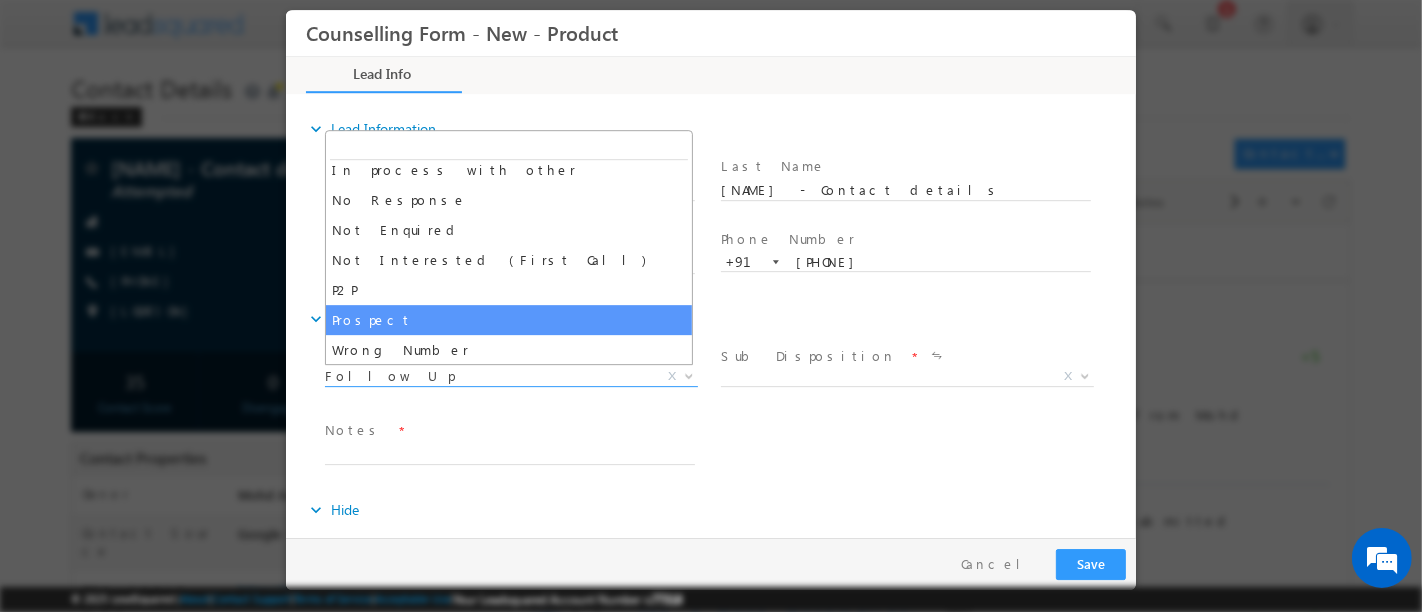 select on "Prospect" 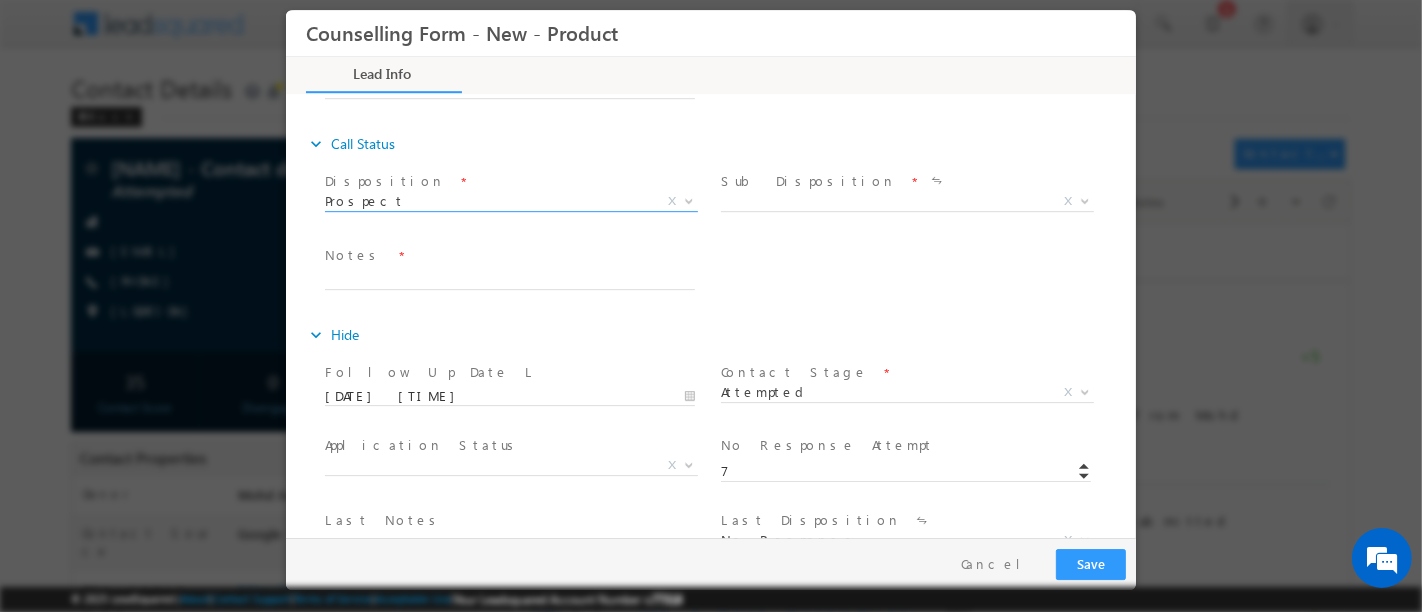 scroll, scrollTop: 132, scrollLeft: 0, axis: vertical 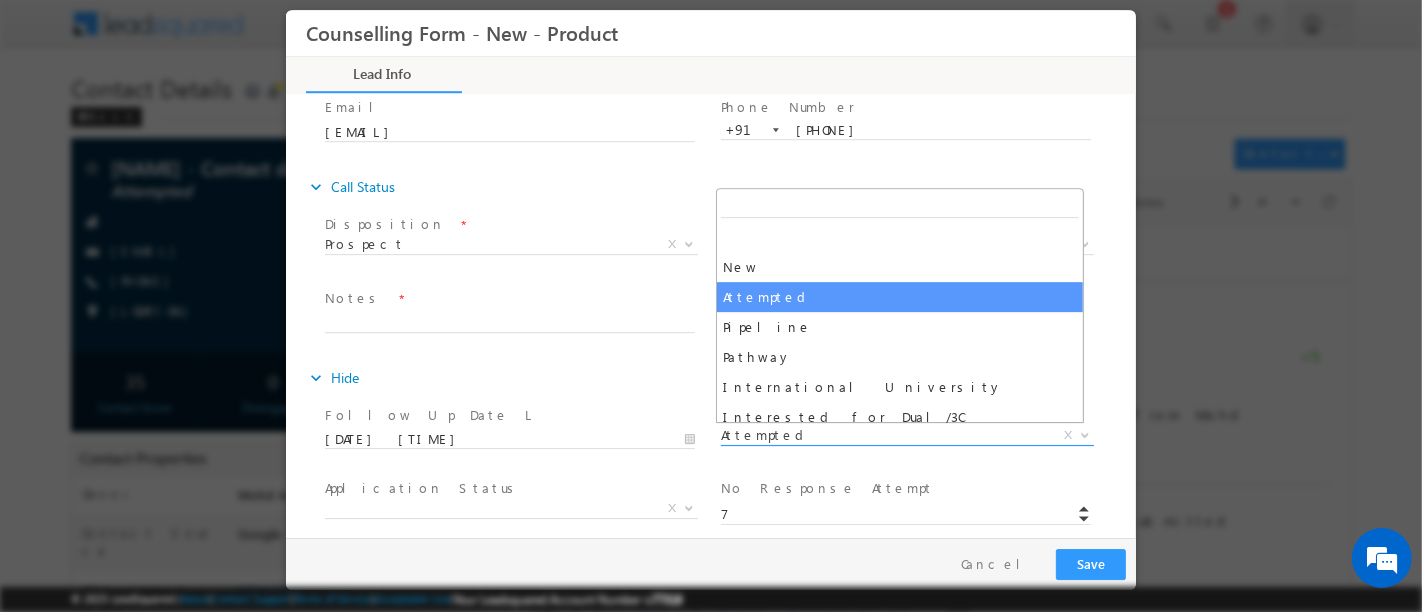 click on "Attempted" at bounding box center [882, 435] 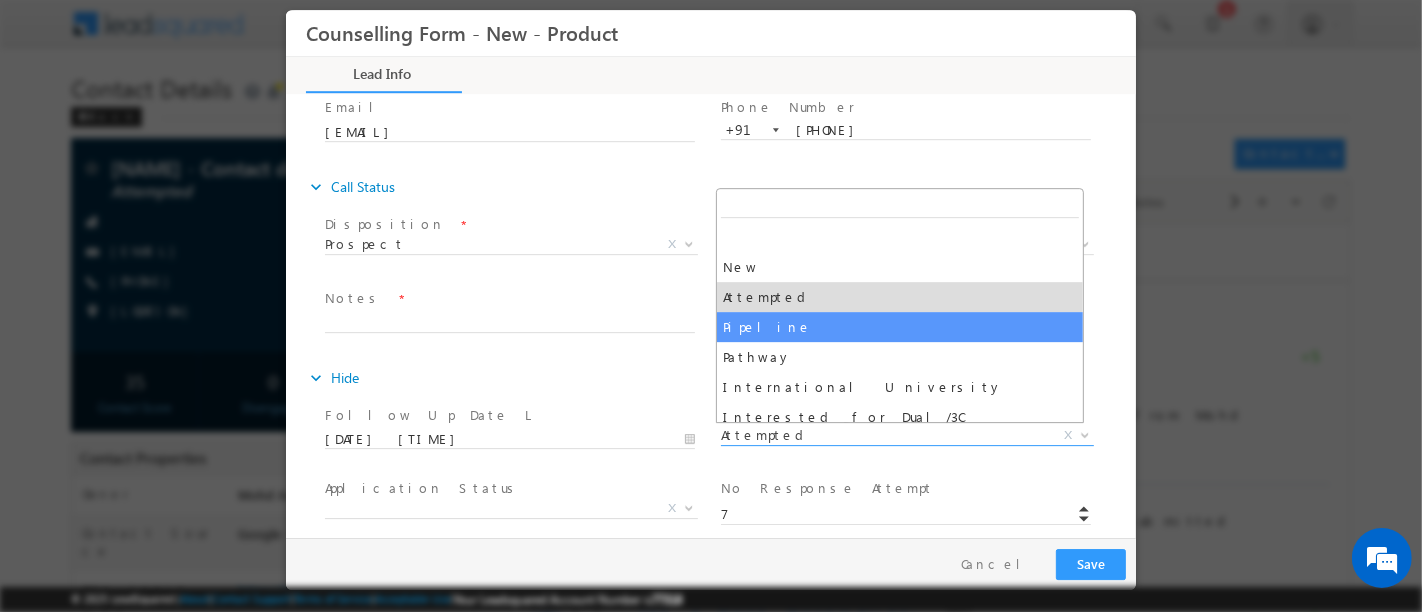 select on "Pipeline" 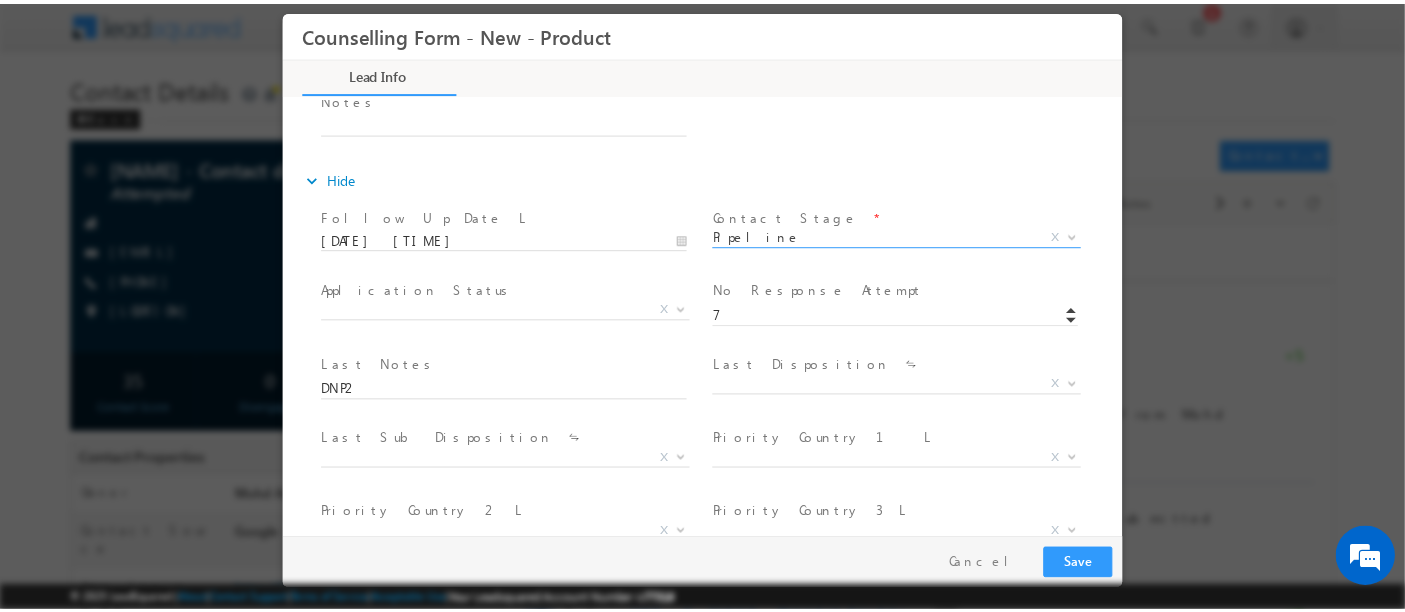 scroll, scrollTop: 446, scrollLeft: 0, axis: vertical 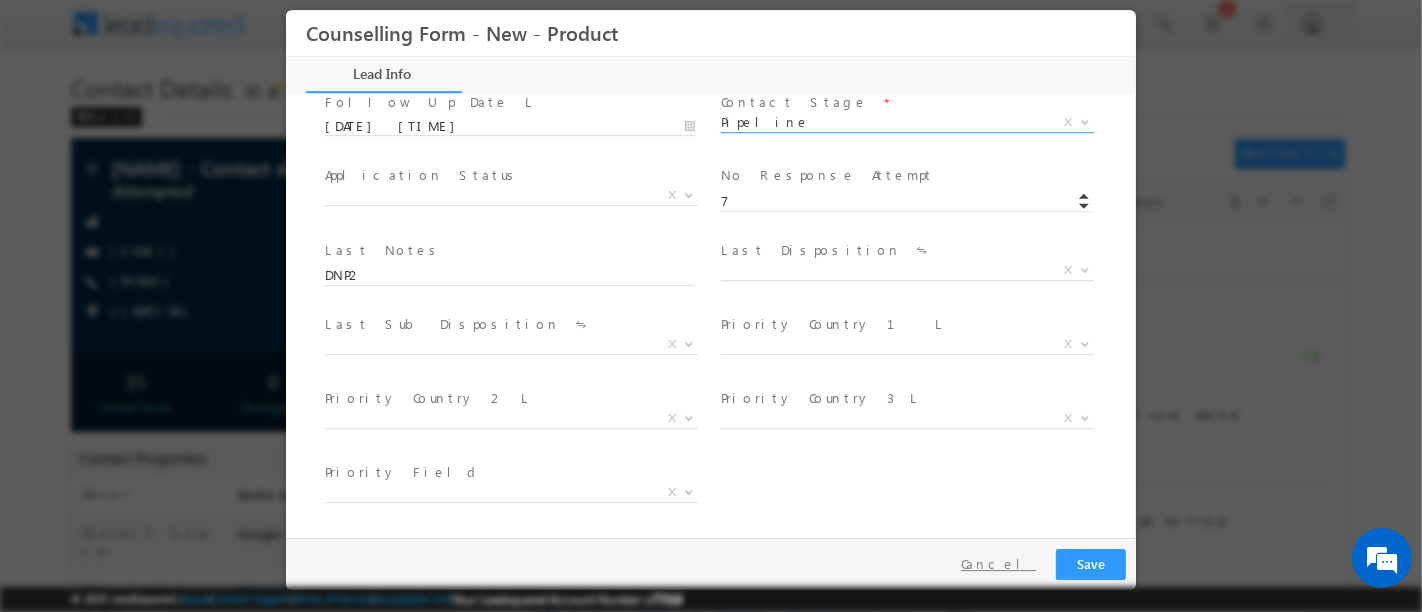 click on "Cancel" at bounding box center (997, 564) 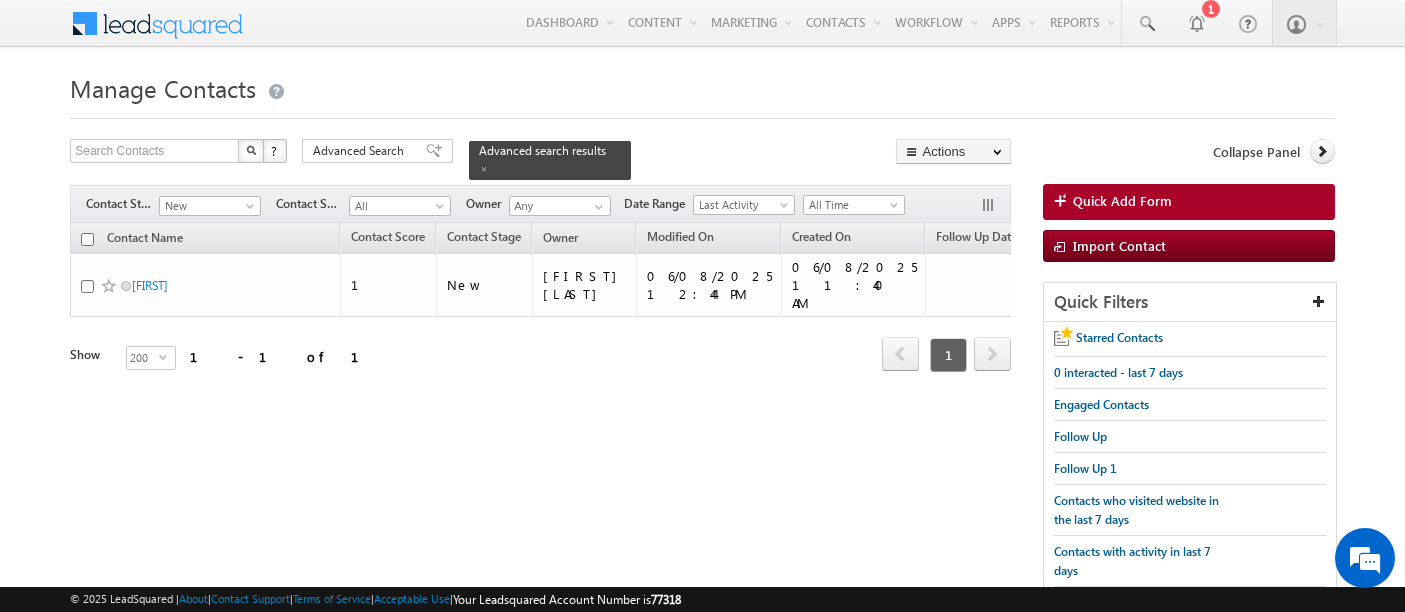 scroll, scrollTop: 64, scrollLeft: 0, axis: vertical 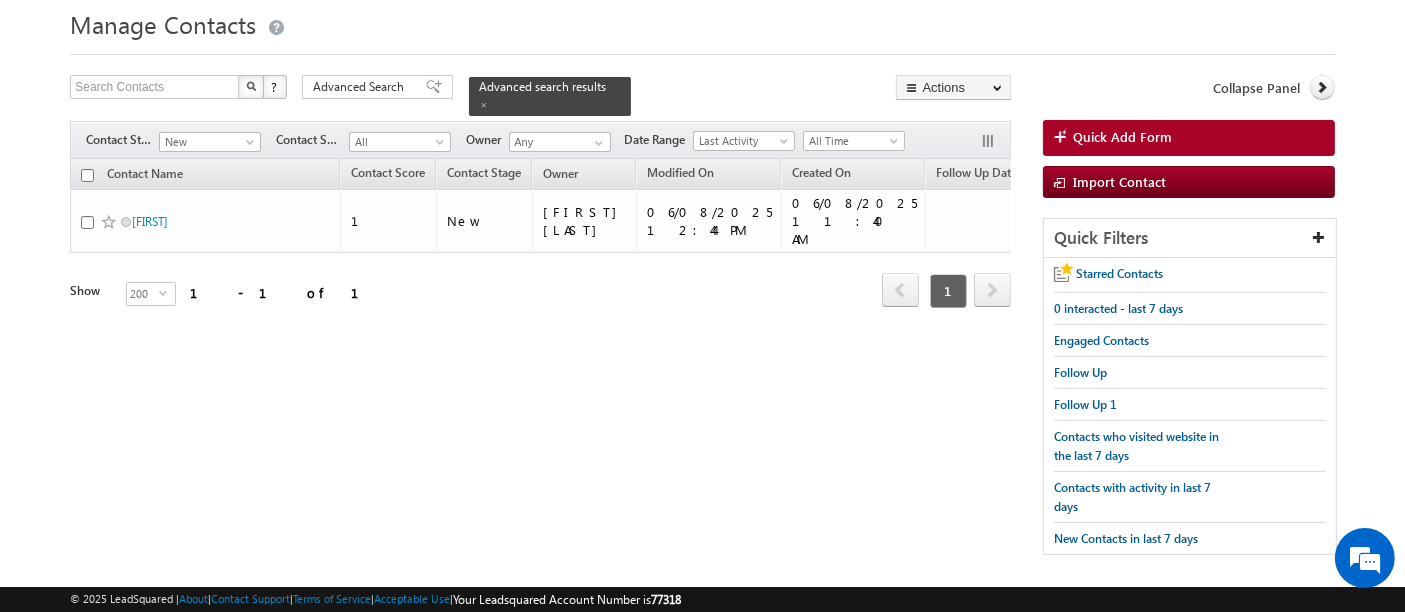 click on "Search Contacts X ?   1 results found
Advanced Search
Advanced Search
Advanced search results
Actions" at bounding box center (702, 325) 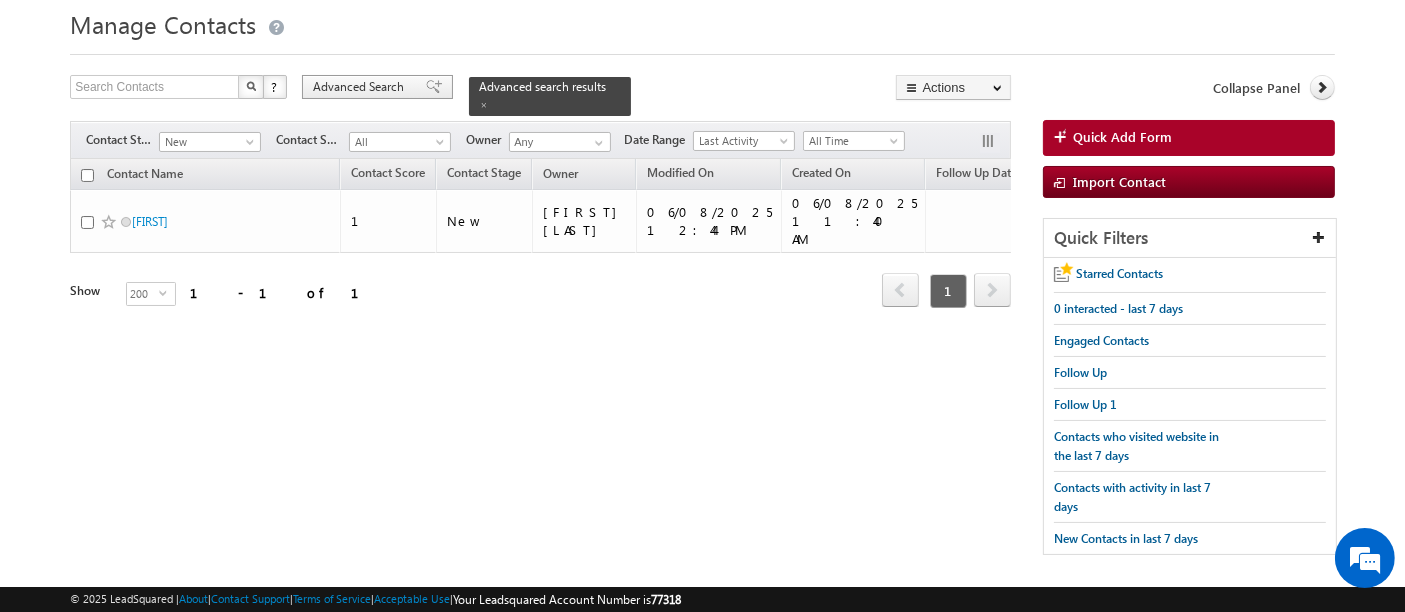 click on "Advanced Search" at bounding box center (361, 87) 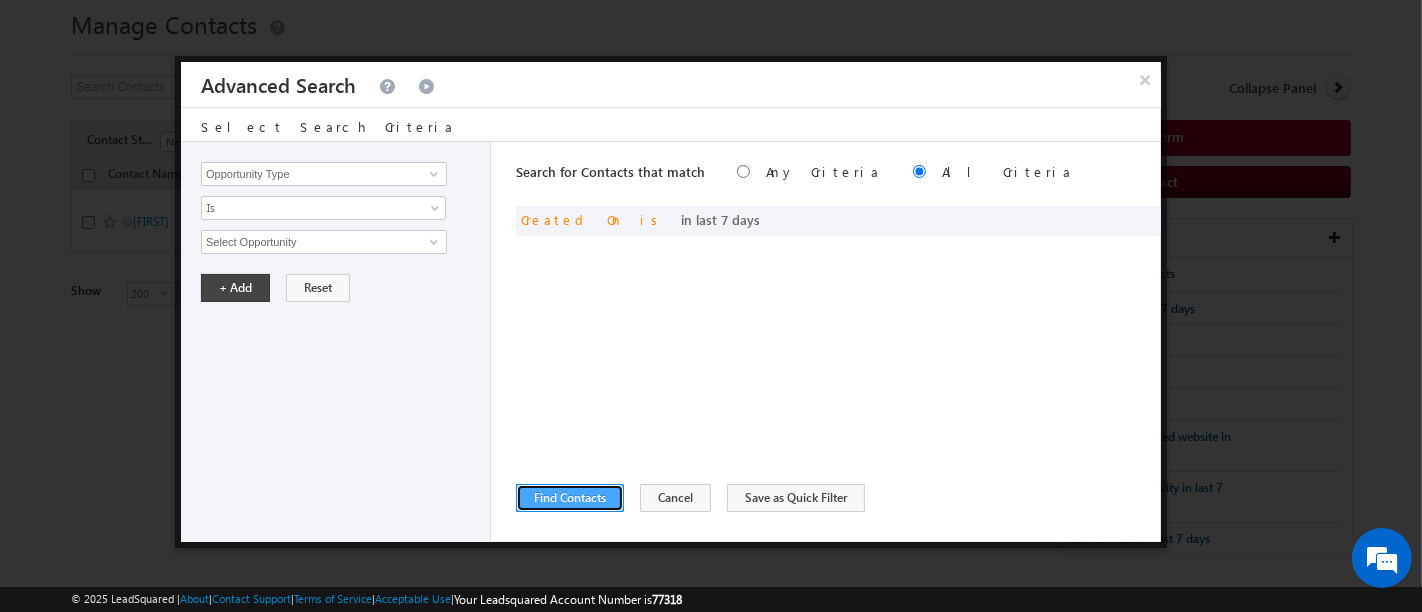 click on "Find Contacts" at bounding box center [570, 498] 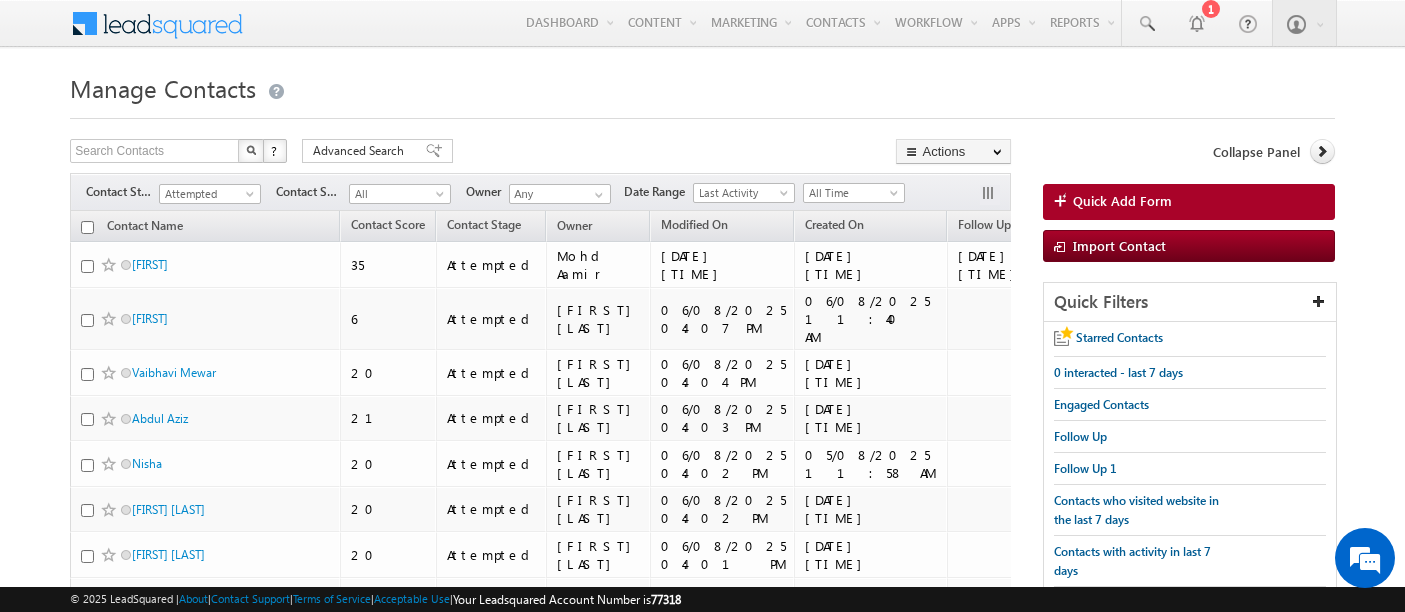 scroll, scrollTop: 0, scrollLeft: 0, axis: both 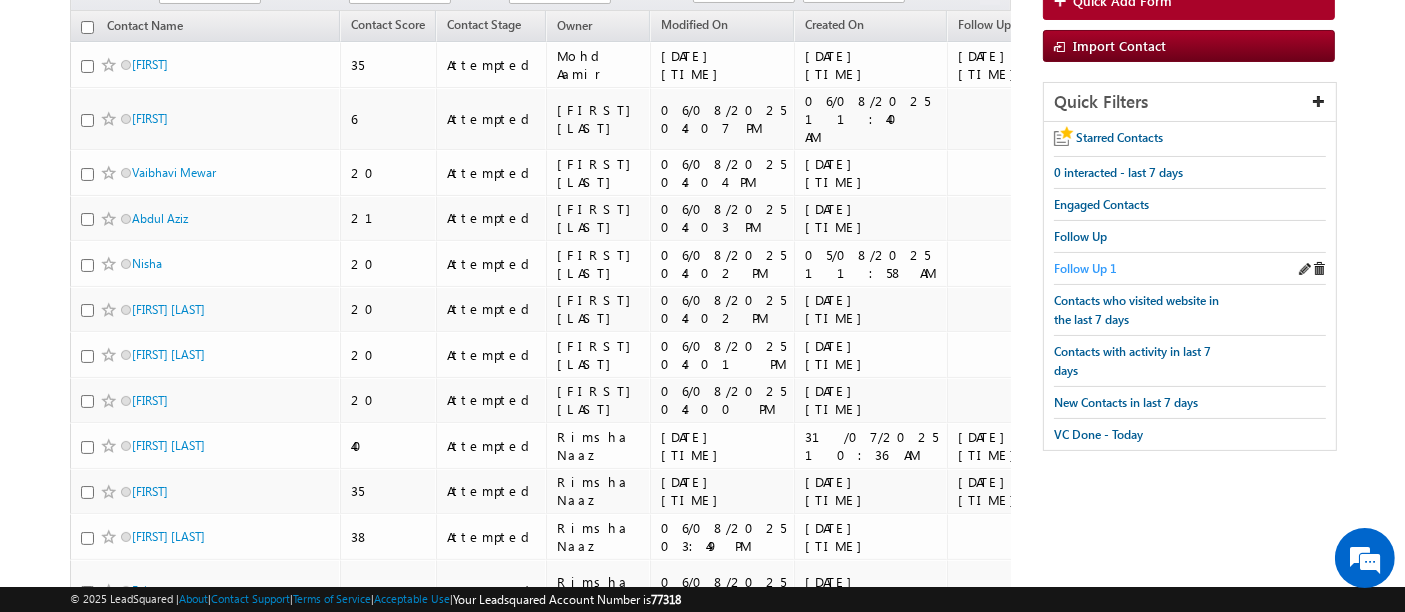click on "Follow Up 1" at bounding box center [1085, 268] 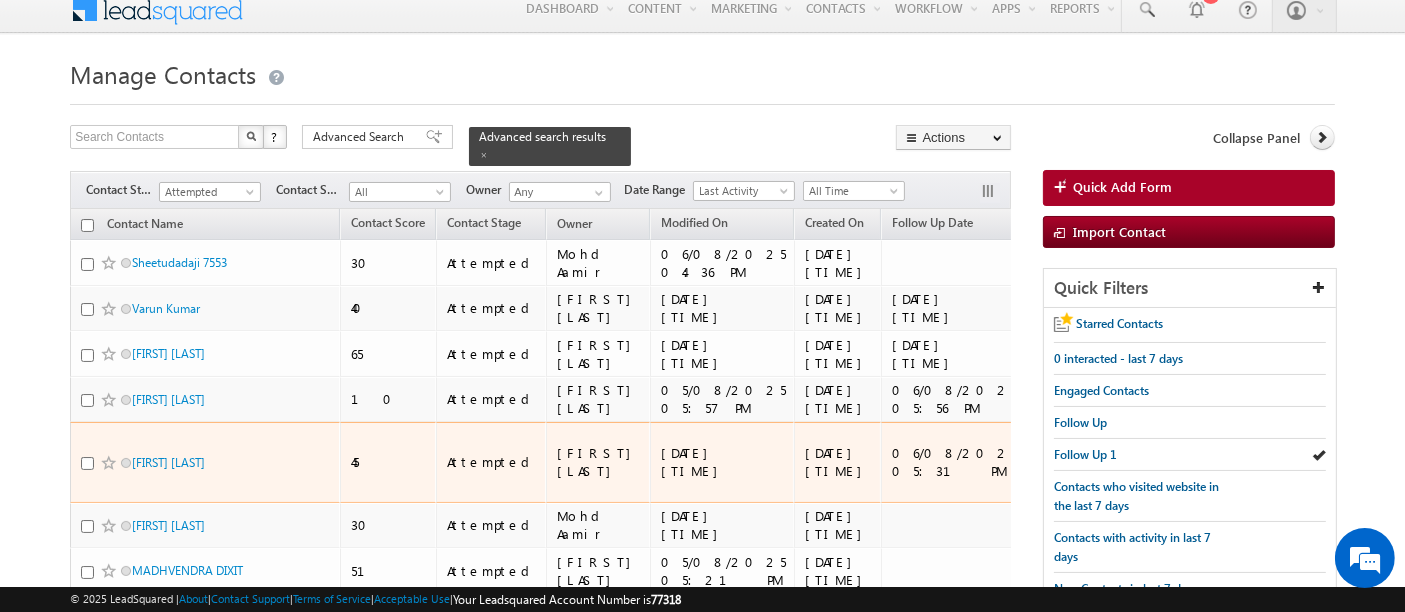scroll, scrollTop: 11, scrollLeft: 0, axis: vertical 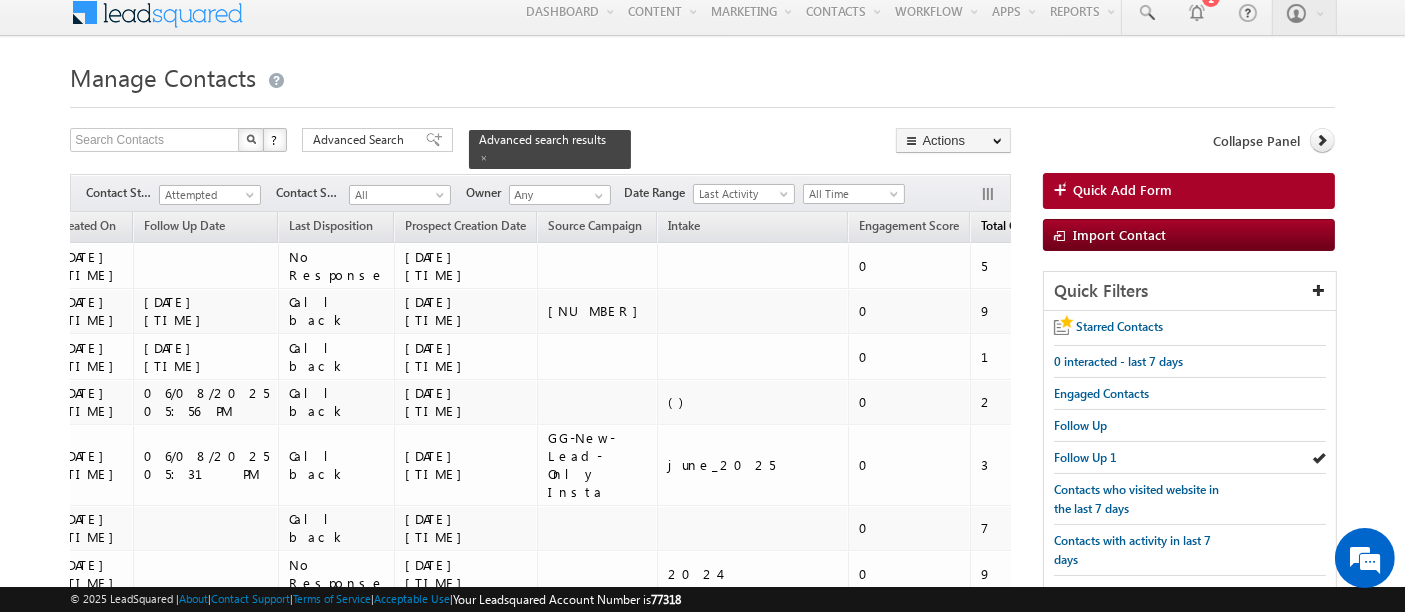 click on "Total Call Count" at bounding box center [1022, 225] 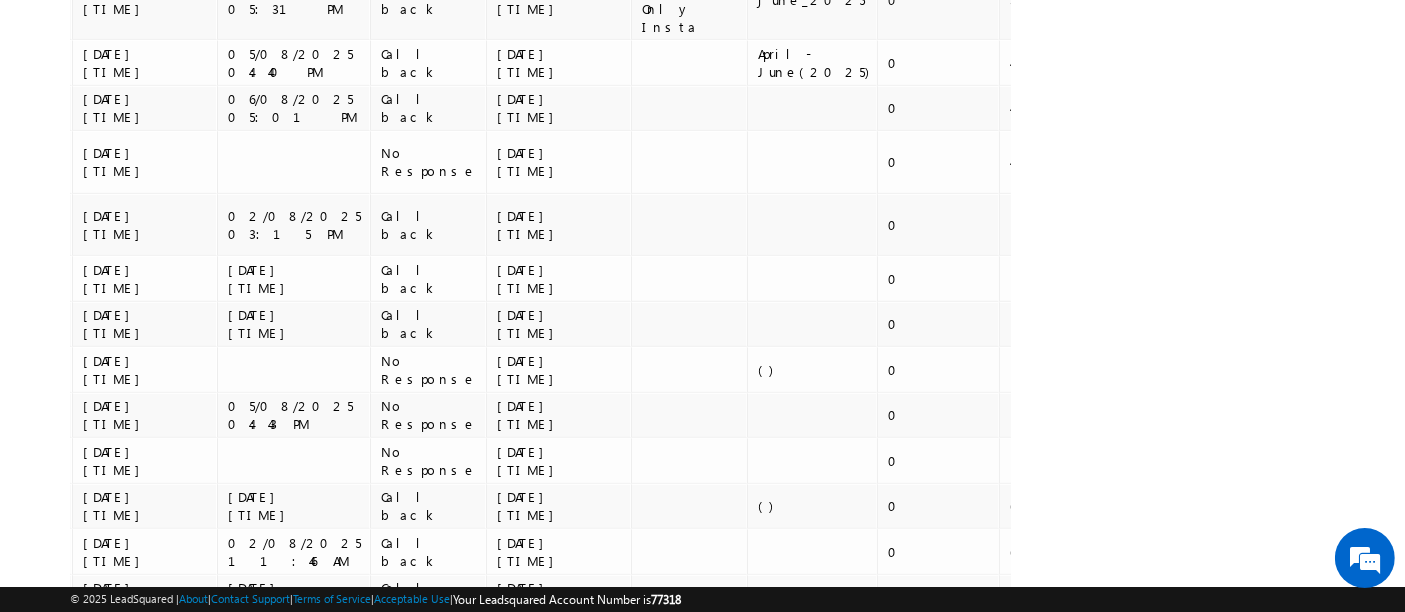scroll, scrollTop: 879, scrollLeft: 0, axis: vertical 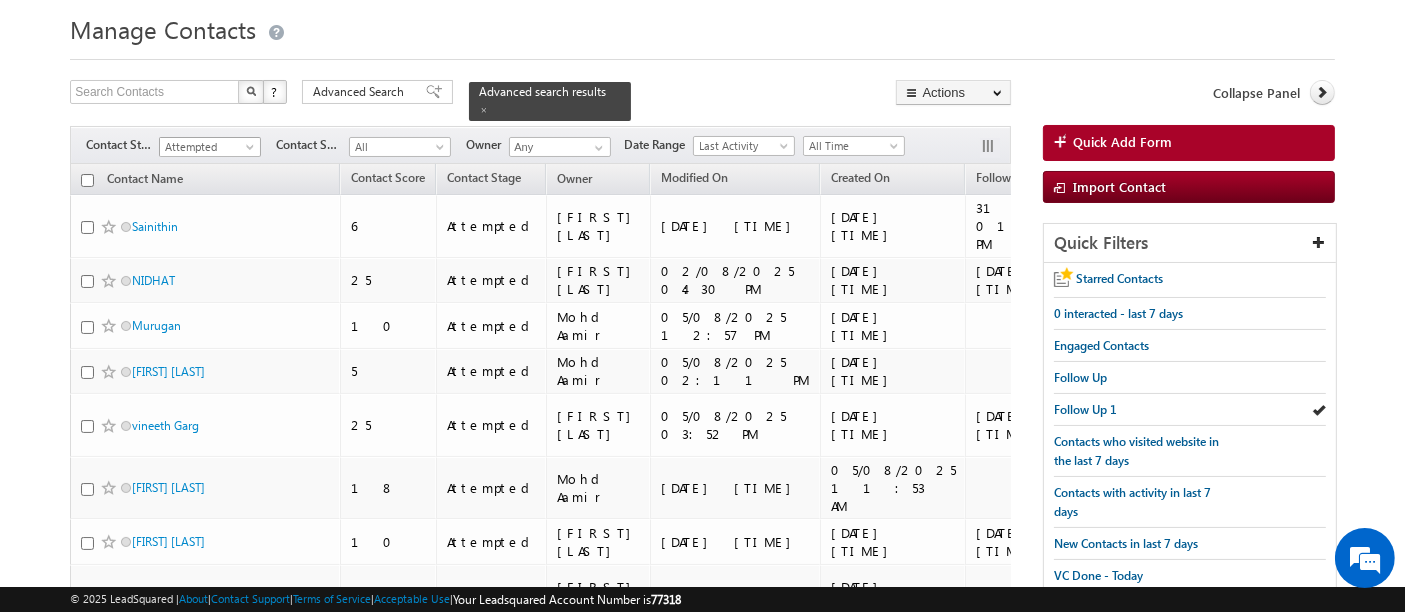 click on "Attempted" at bounding box center (207, 147) 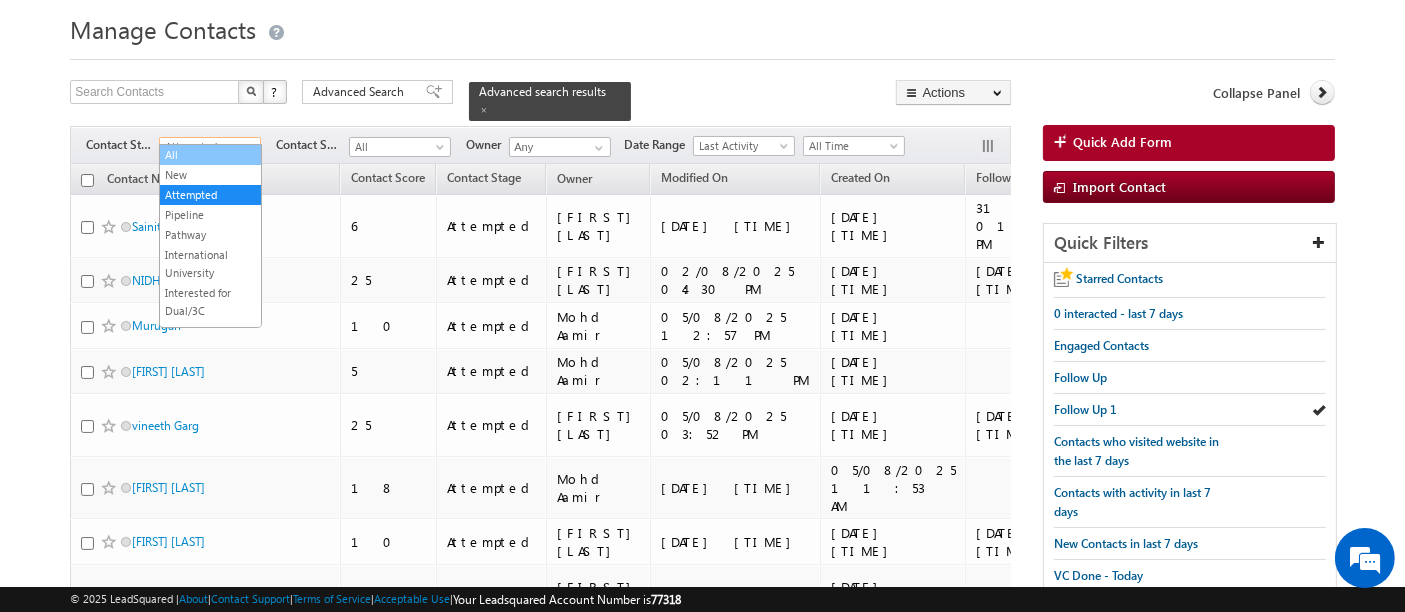 click on "All" at bounding box center [210, 155] 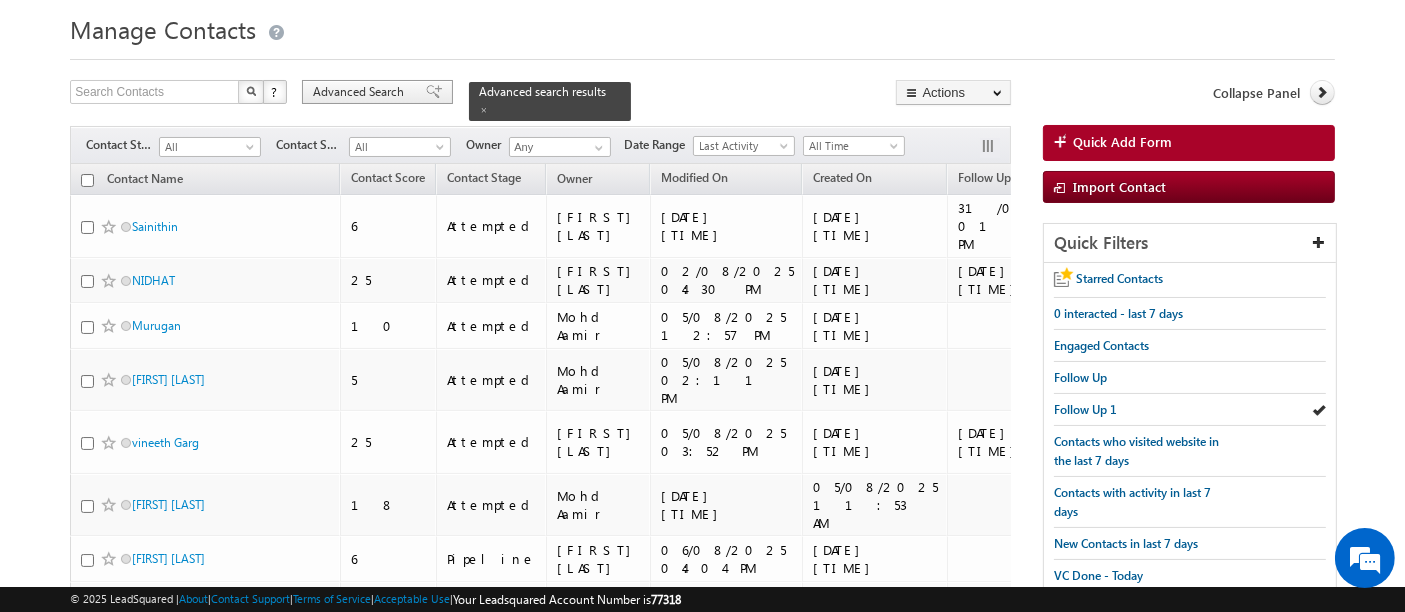 click on "Advanced Search" at bounding box center (361, 92) 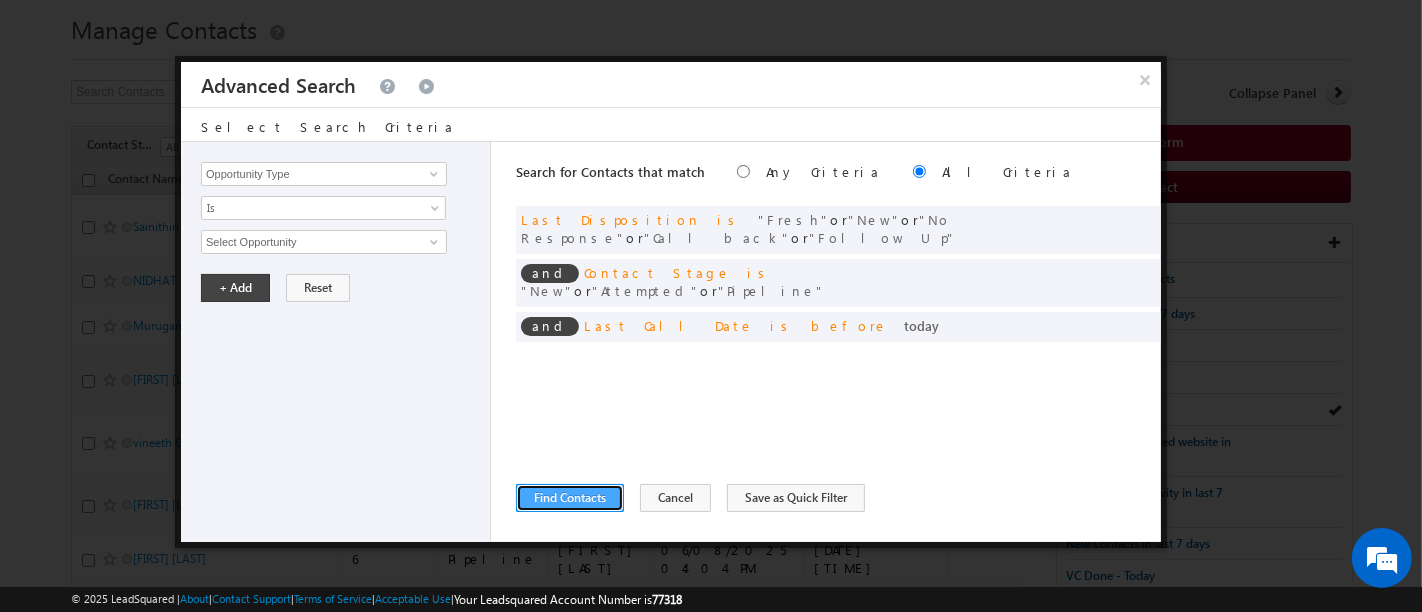 click on "Find Contacts" at bounding box center (570, 498) 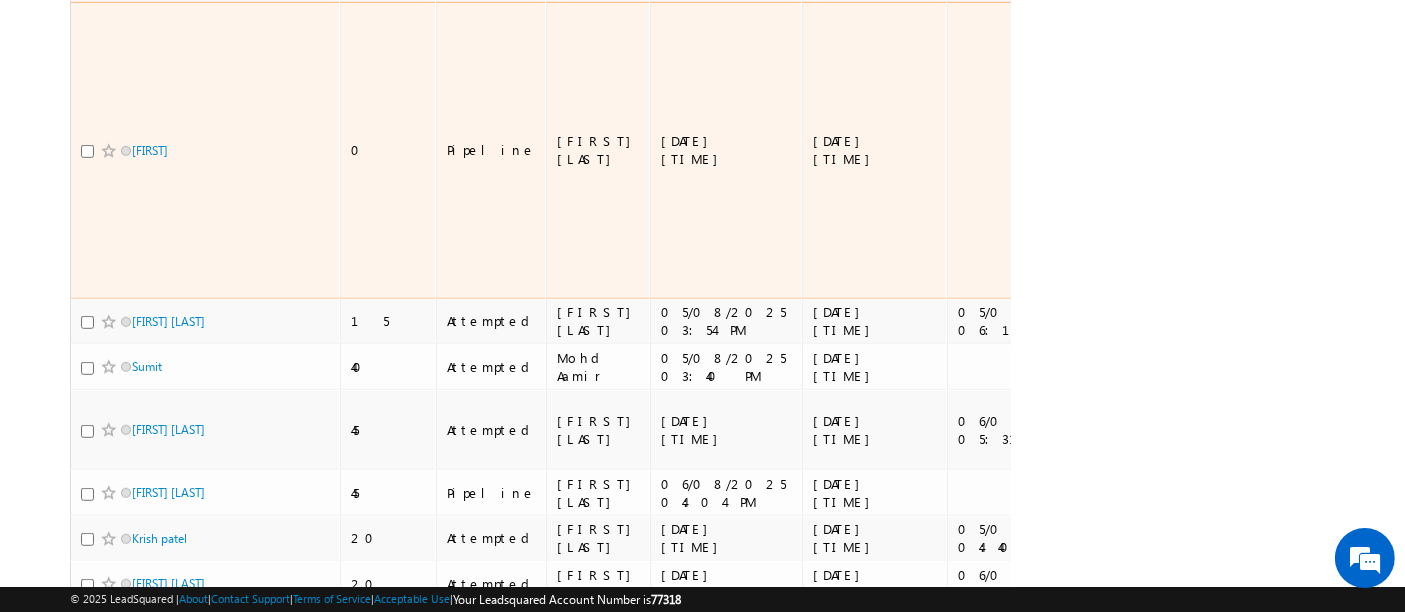 scroll, scrollTop: 1178, scrollLeft: 0, axis: vertical 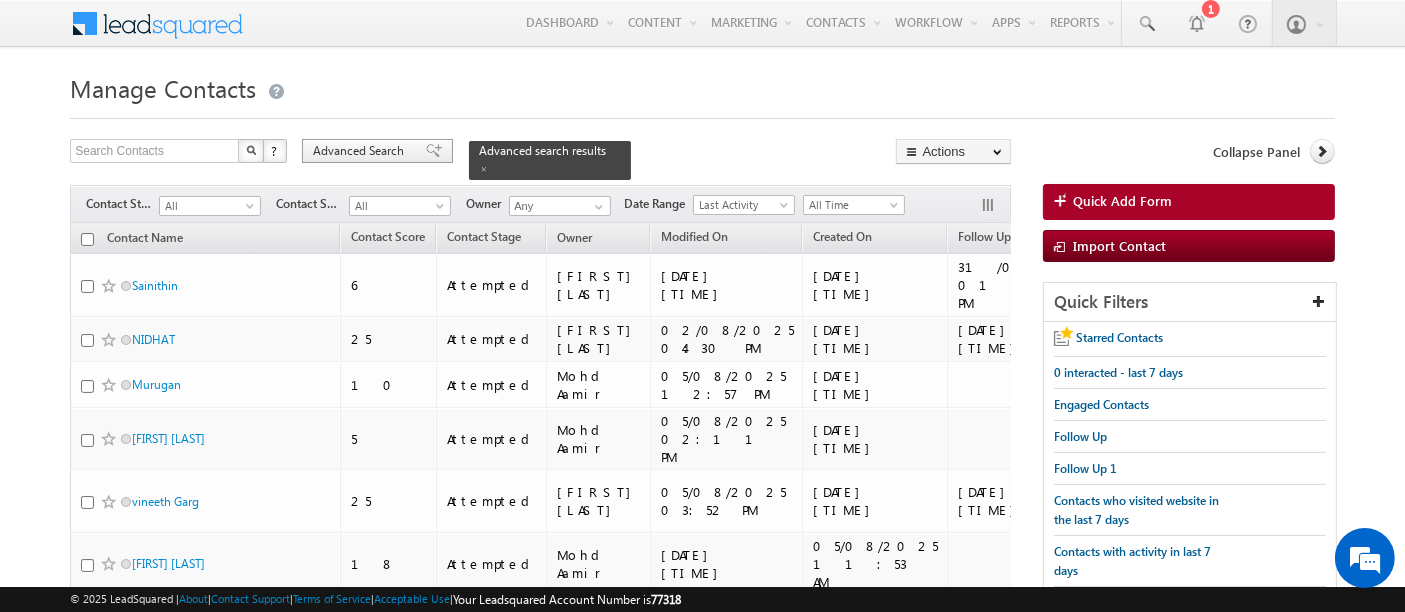 click on "Advanced Search" at bounding box center [361, 151] 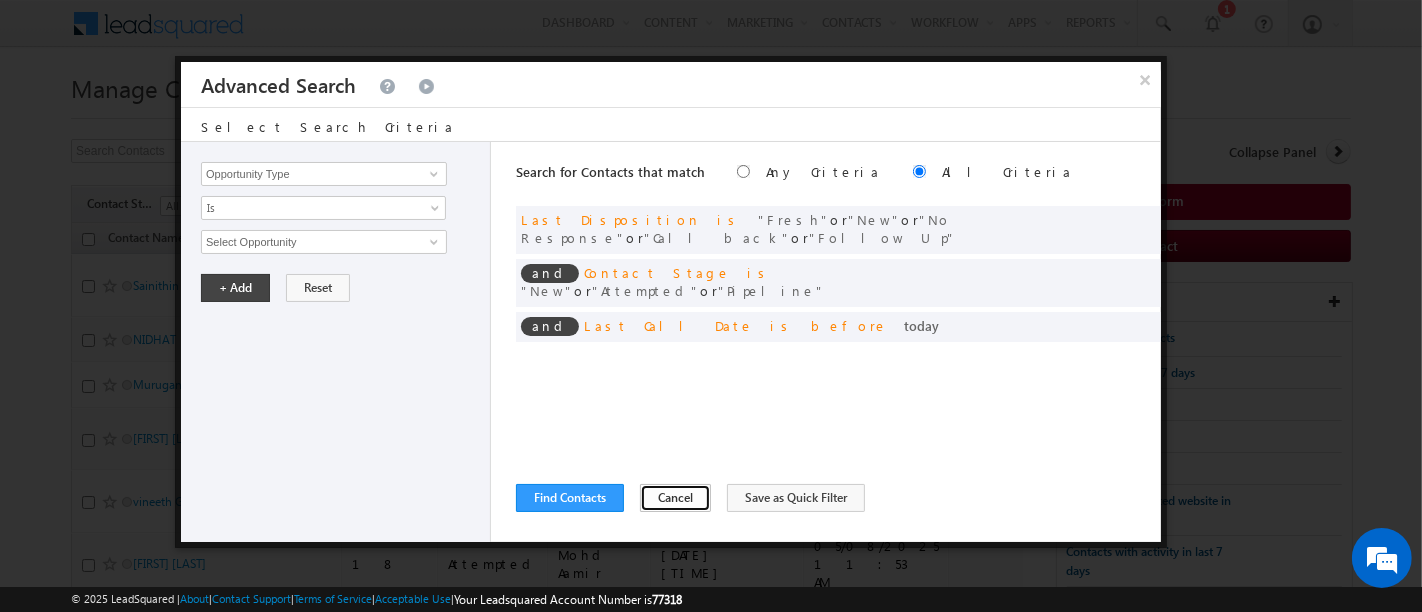 click on "Cancel" at bounding box center [675, 498] 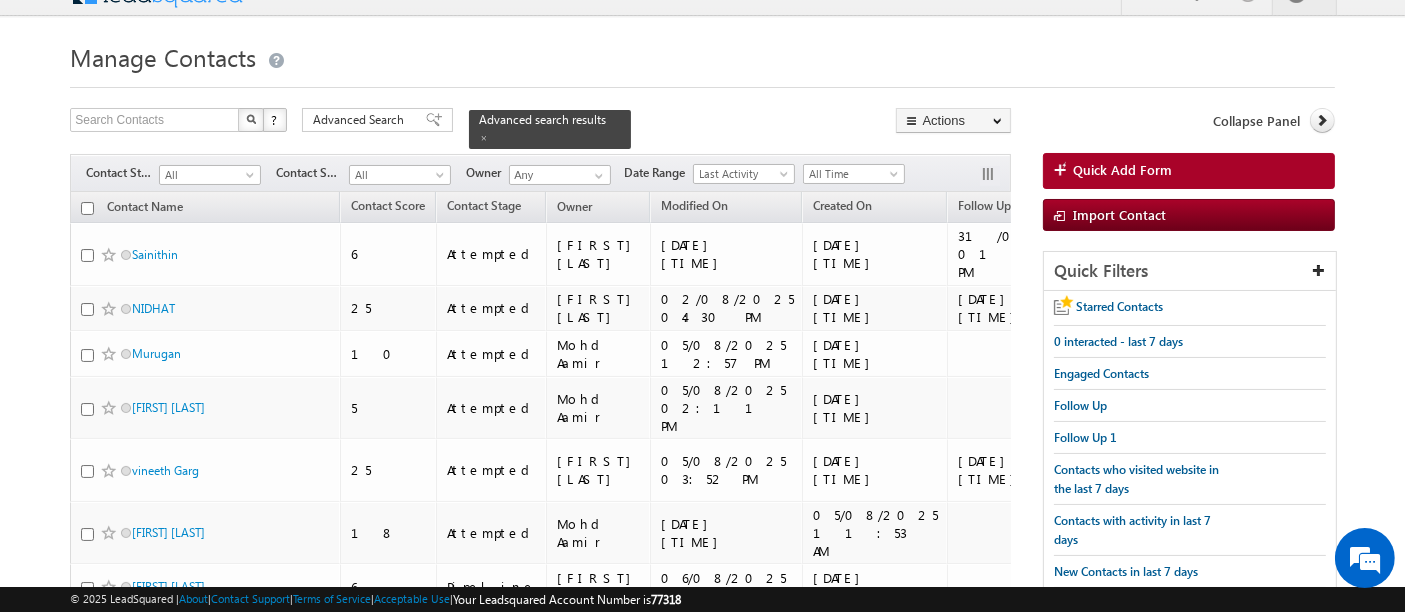 scroll, scrollTop: 29, scrollLeft: 0, axis: vertical 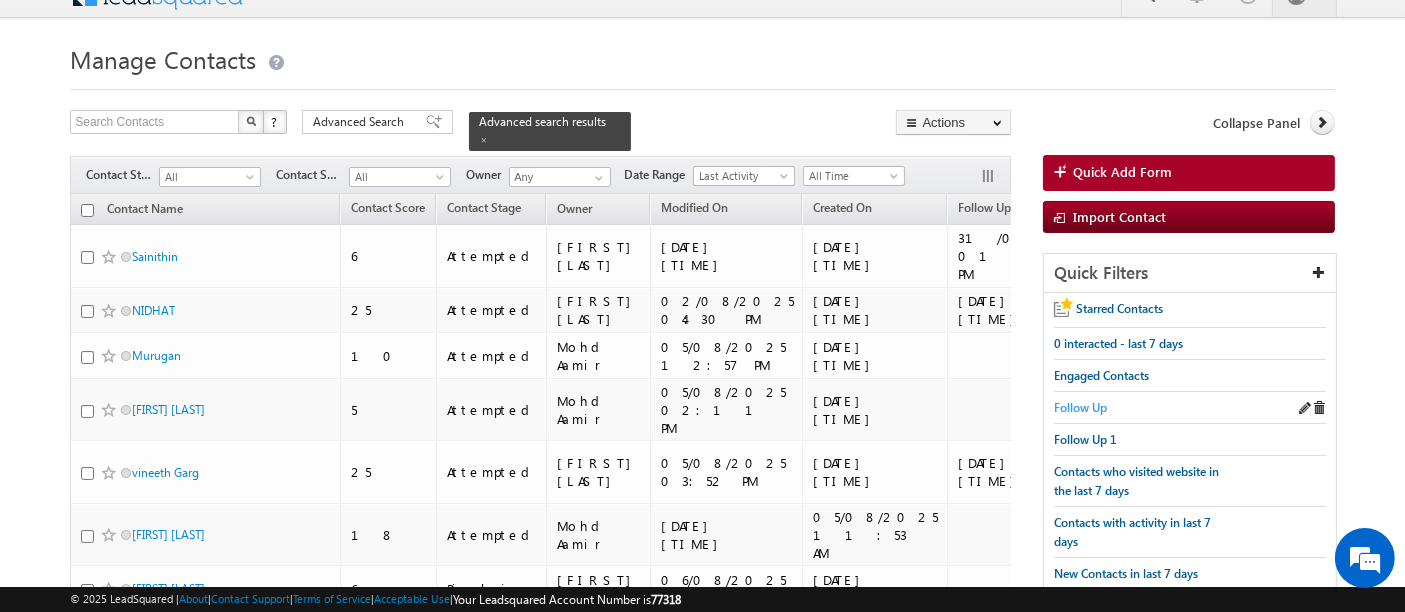 click on "Follow Up" at bounding box center [1080, 407] 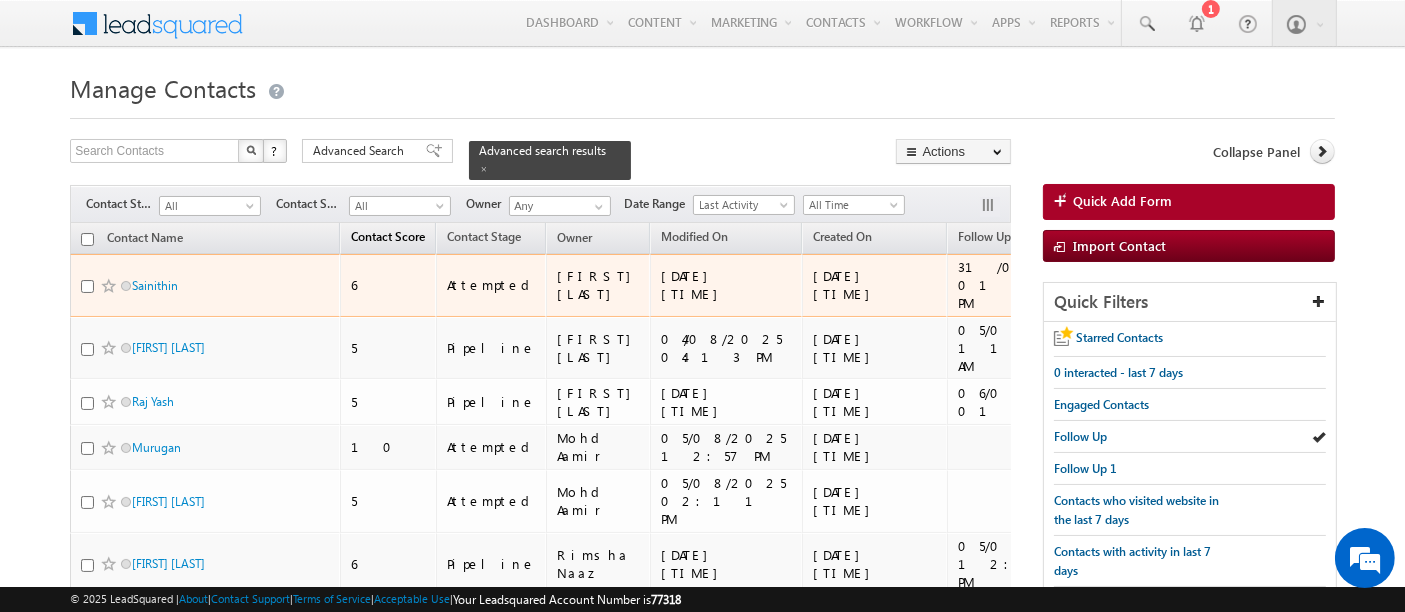 scroll, scrollTop: 1, scrollLeft: 0, axis: vertical 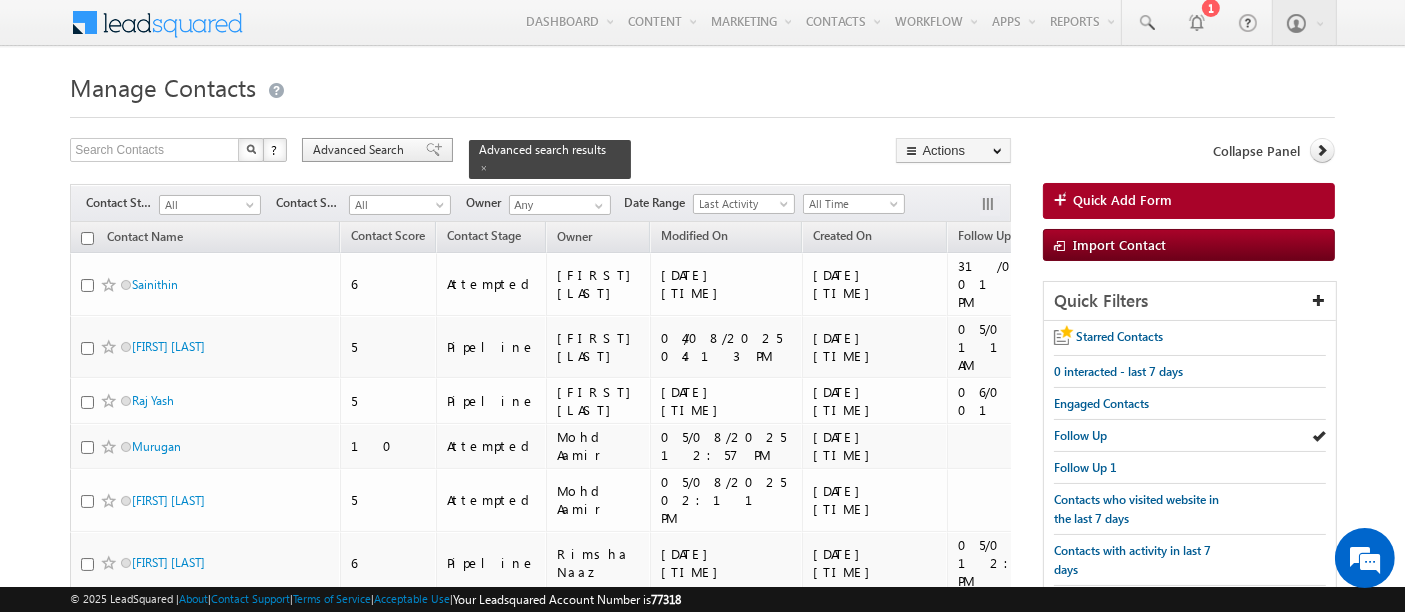 click on "Advanced Search" at bounding box center [361, 150] 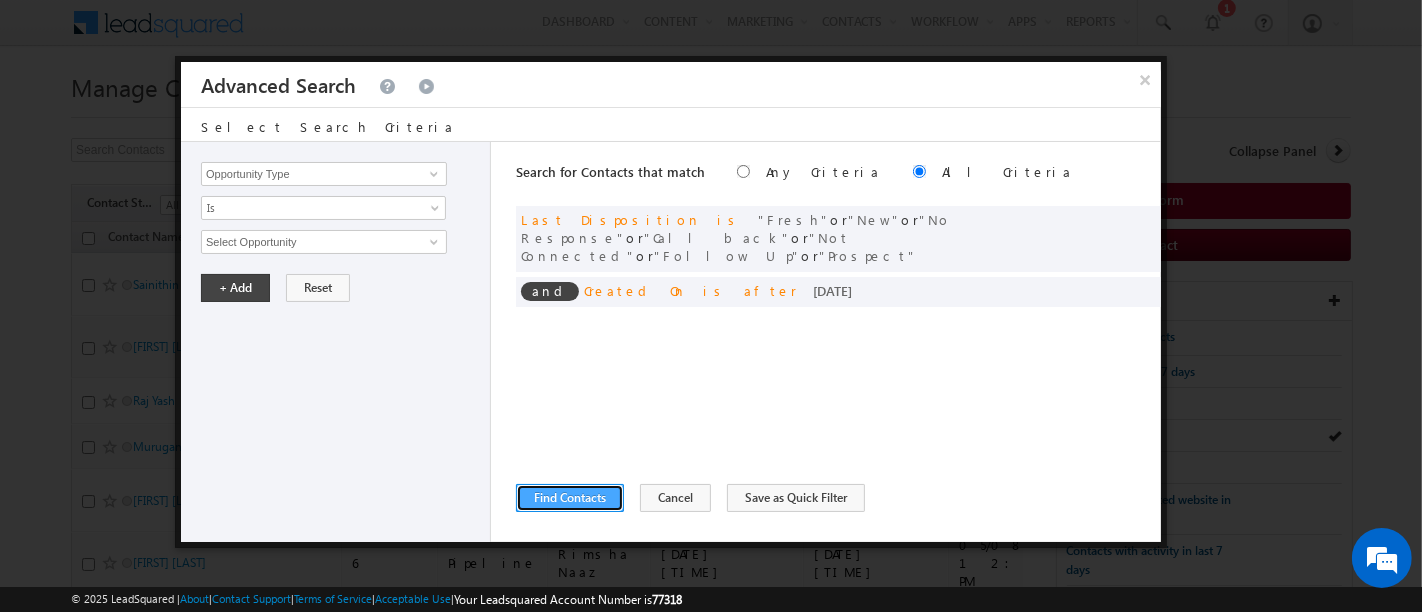 click on "Find Contacts" at bounding box center (570, 498) 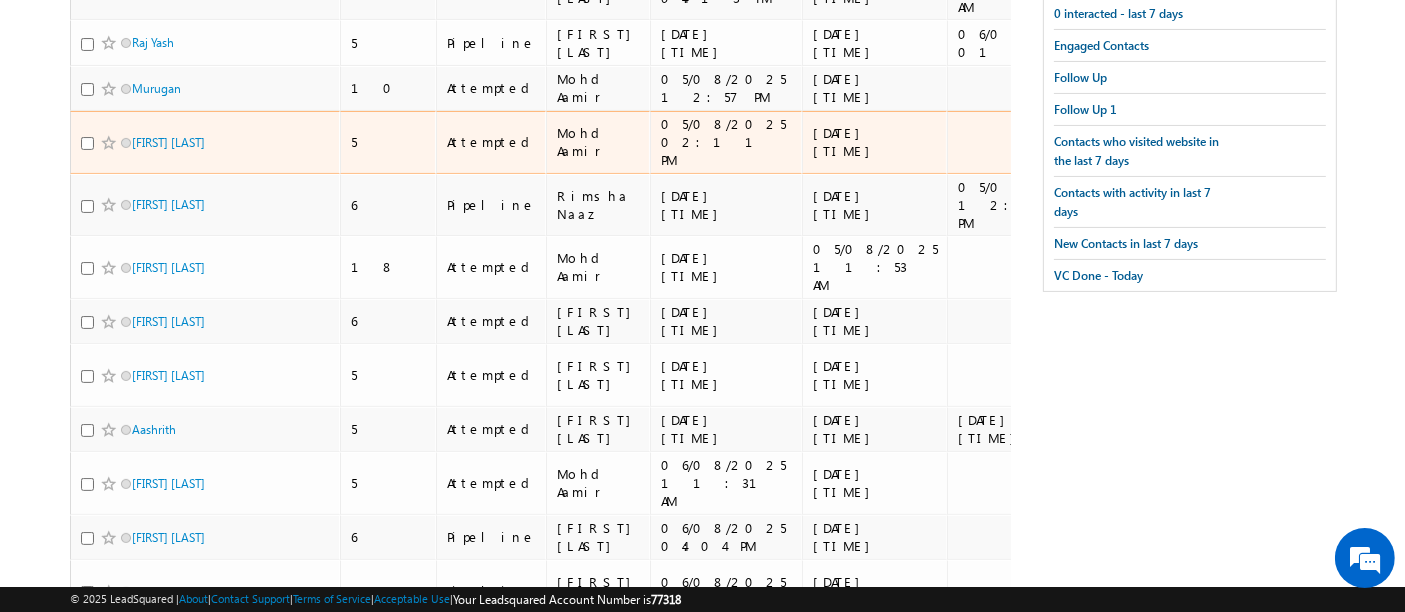 scroll, scrollTop: 366, scrollLeft: 0, axis: vertical 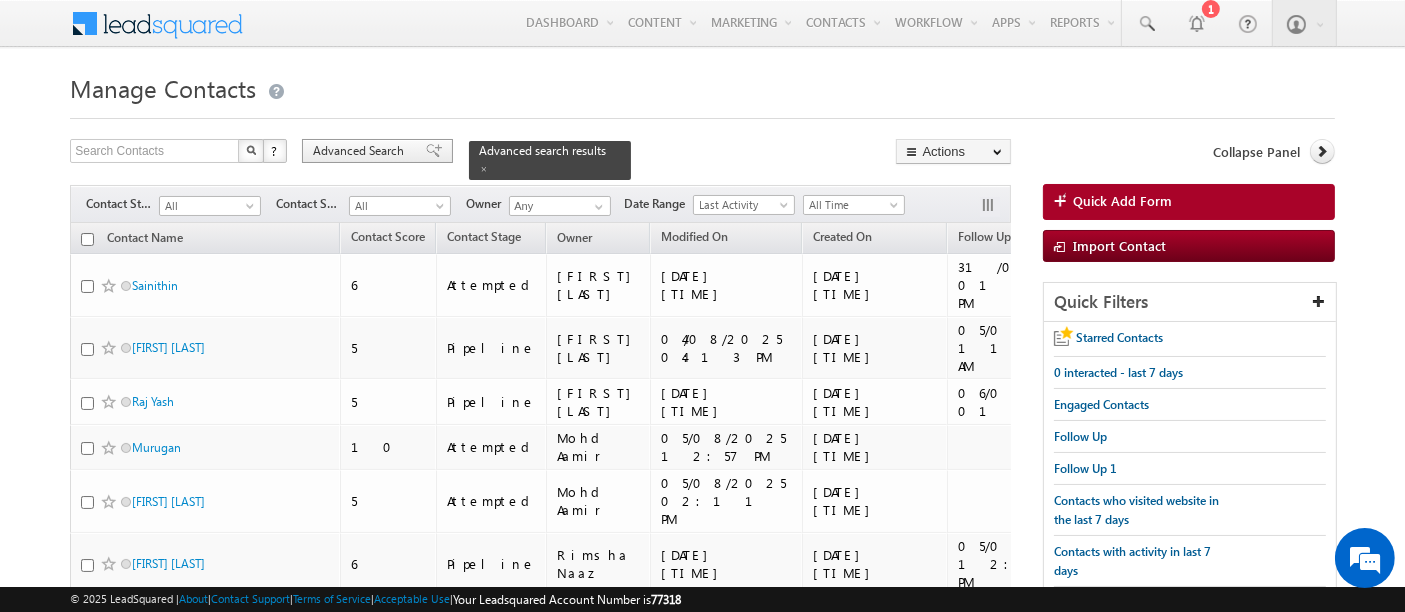click on "Advanced Search" at bounding box center [361, 151] 